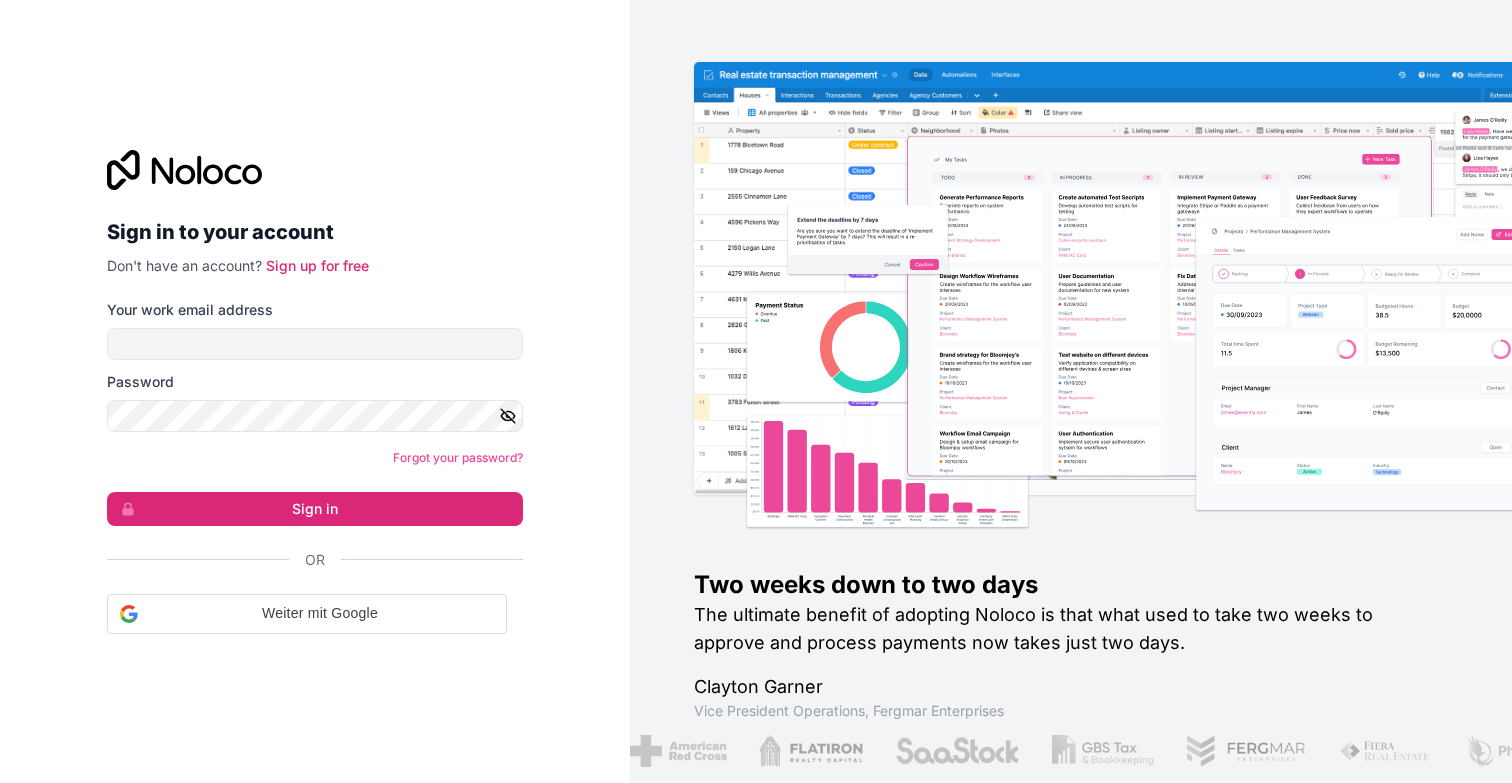 scroll, scrollTop: 0, scrollLeft: 0, axis: both 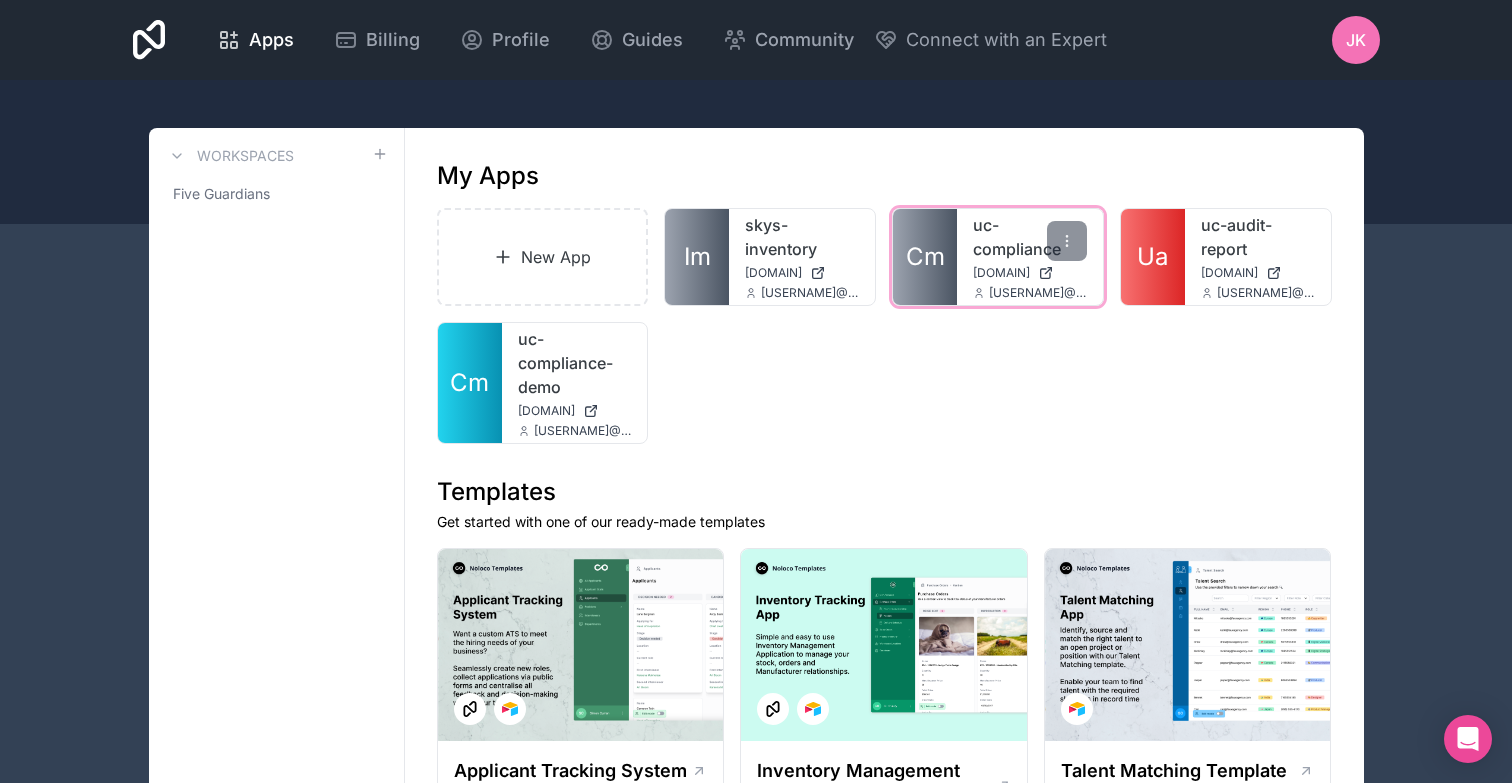 click on "Cm" at bounding box center (925, 257) 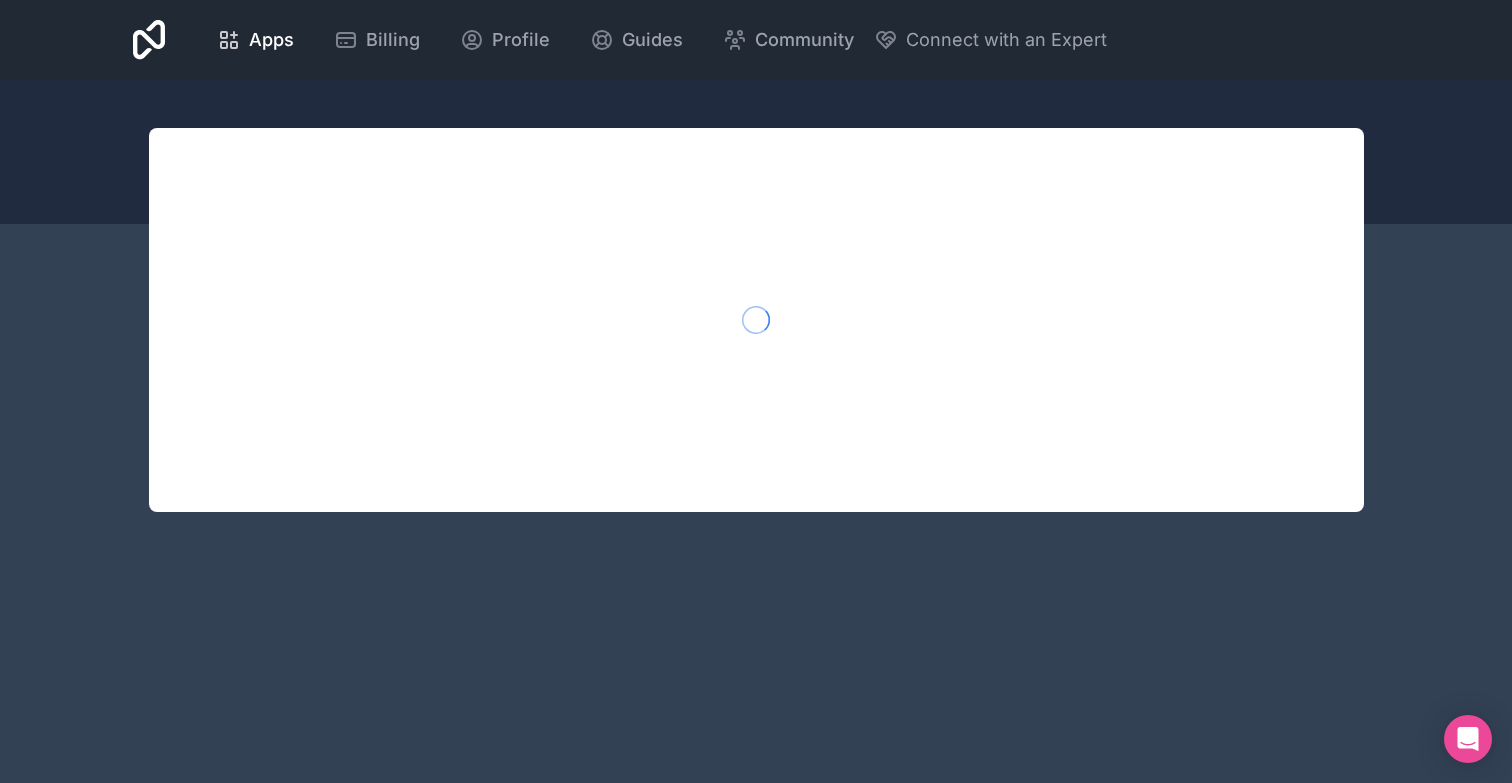 scroll, scrollTop: 0, scrollLeft: 0, axis: both 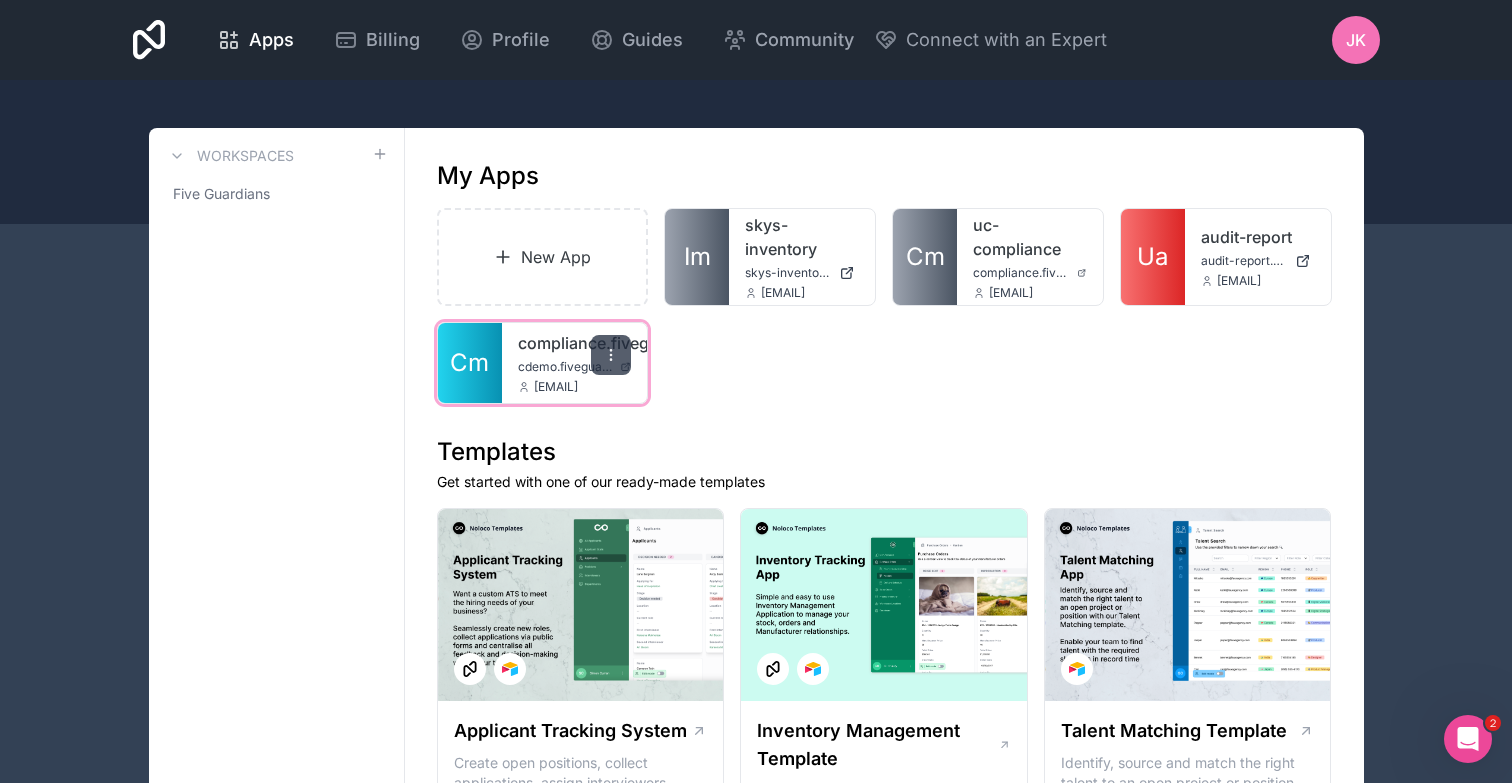 click 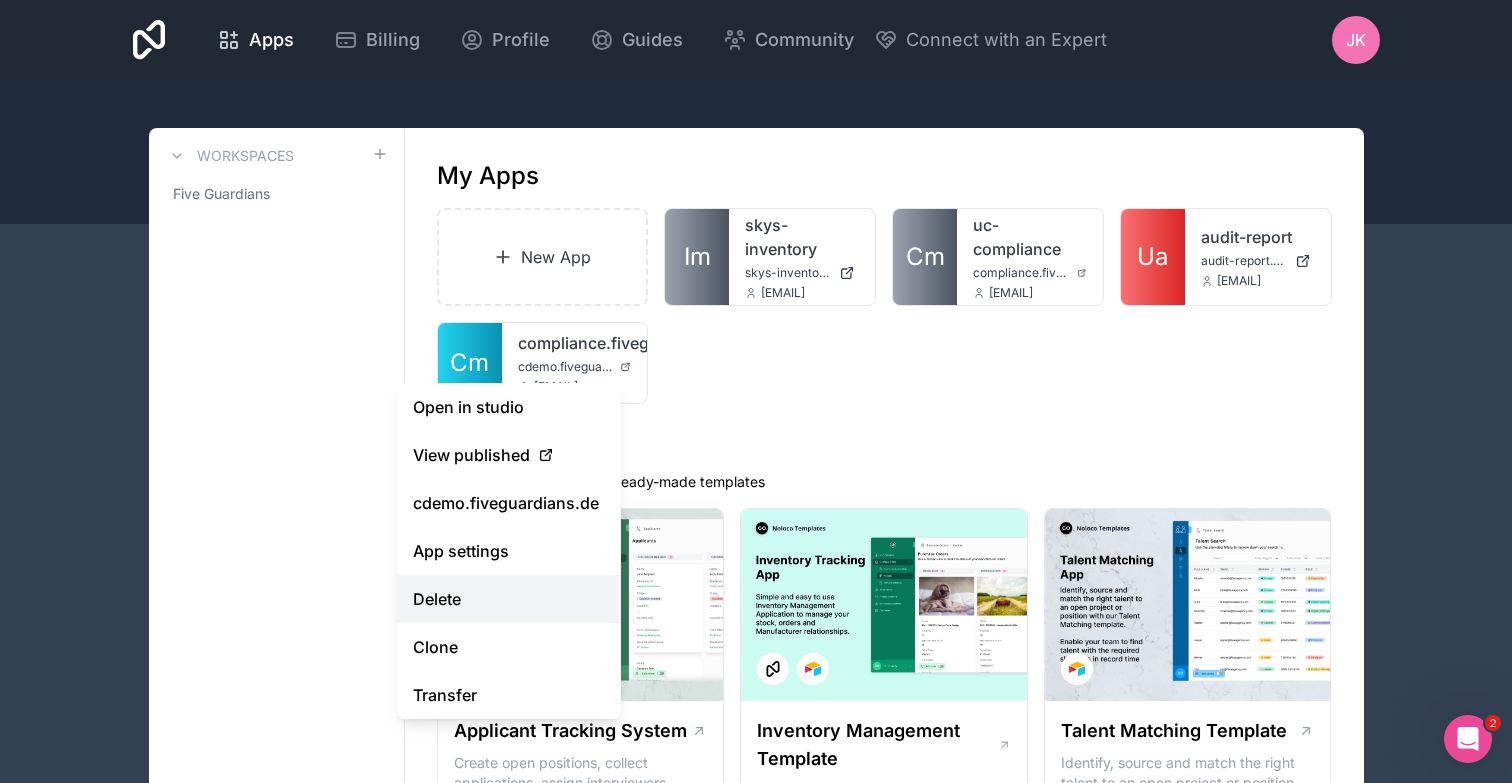 click on "Delete" at bounding box center [509, 599] 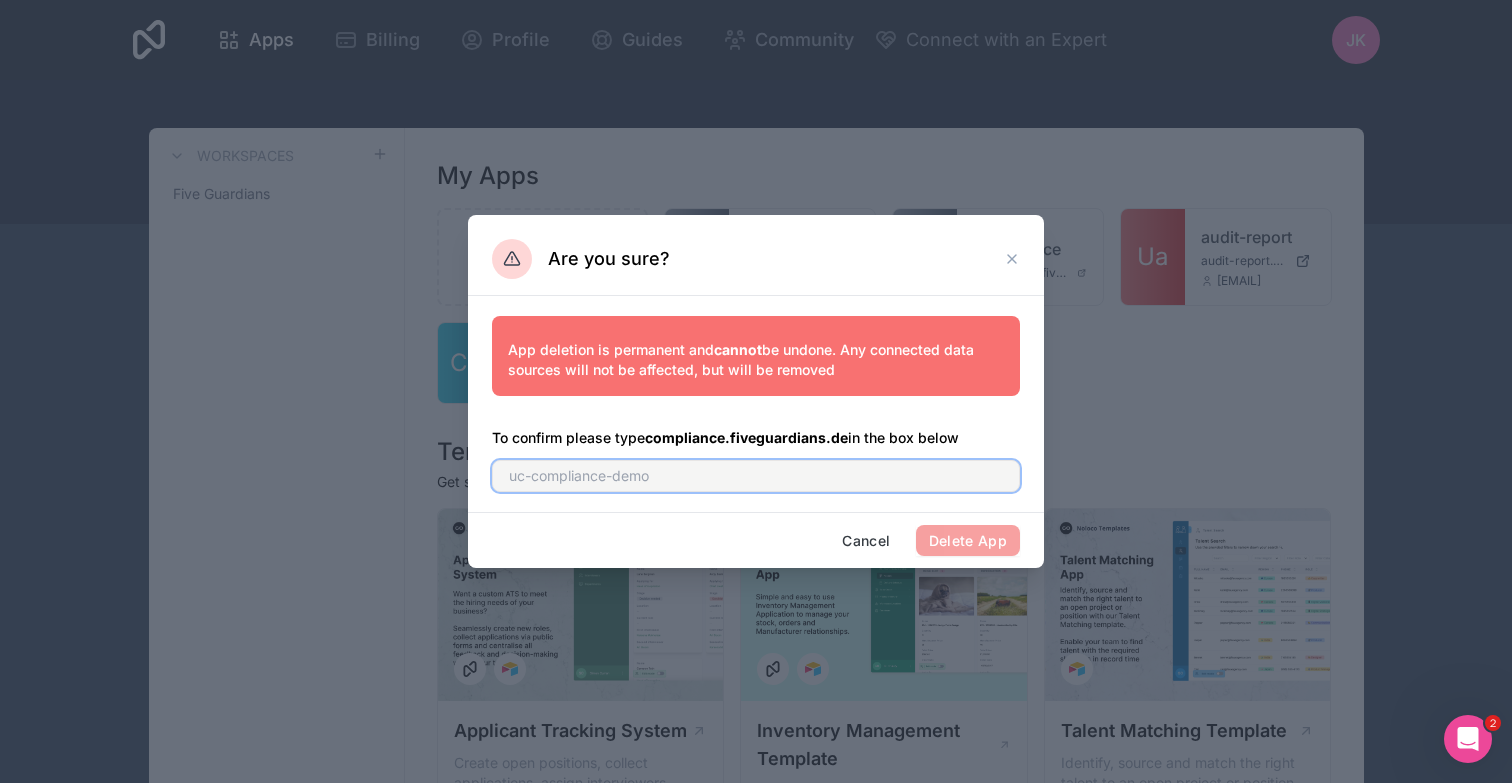click at bounding box center [756, 476] 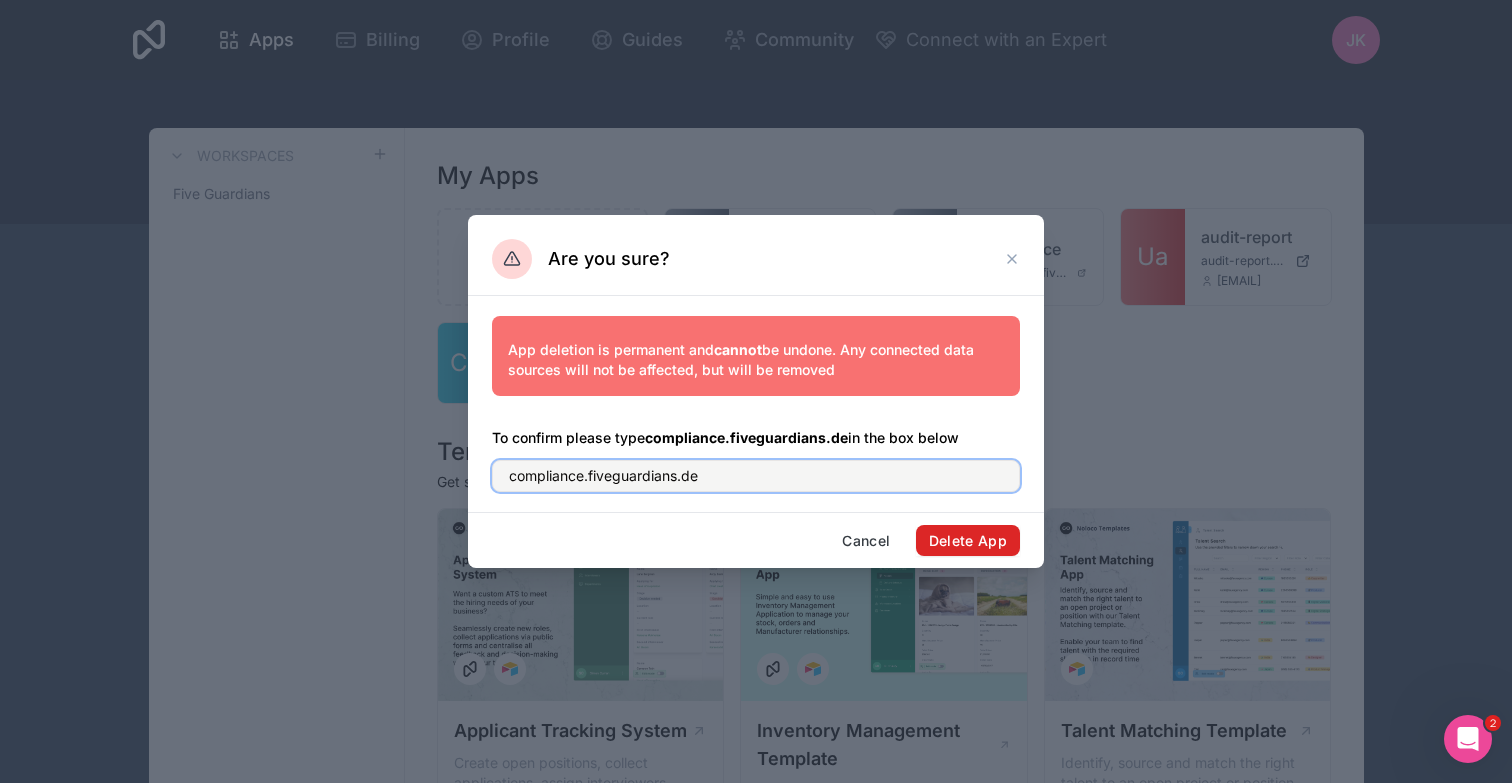 type on "compliance.fiveguardians.de" 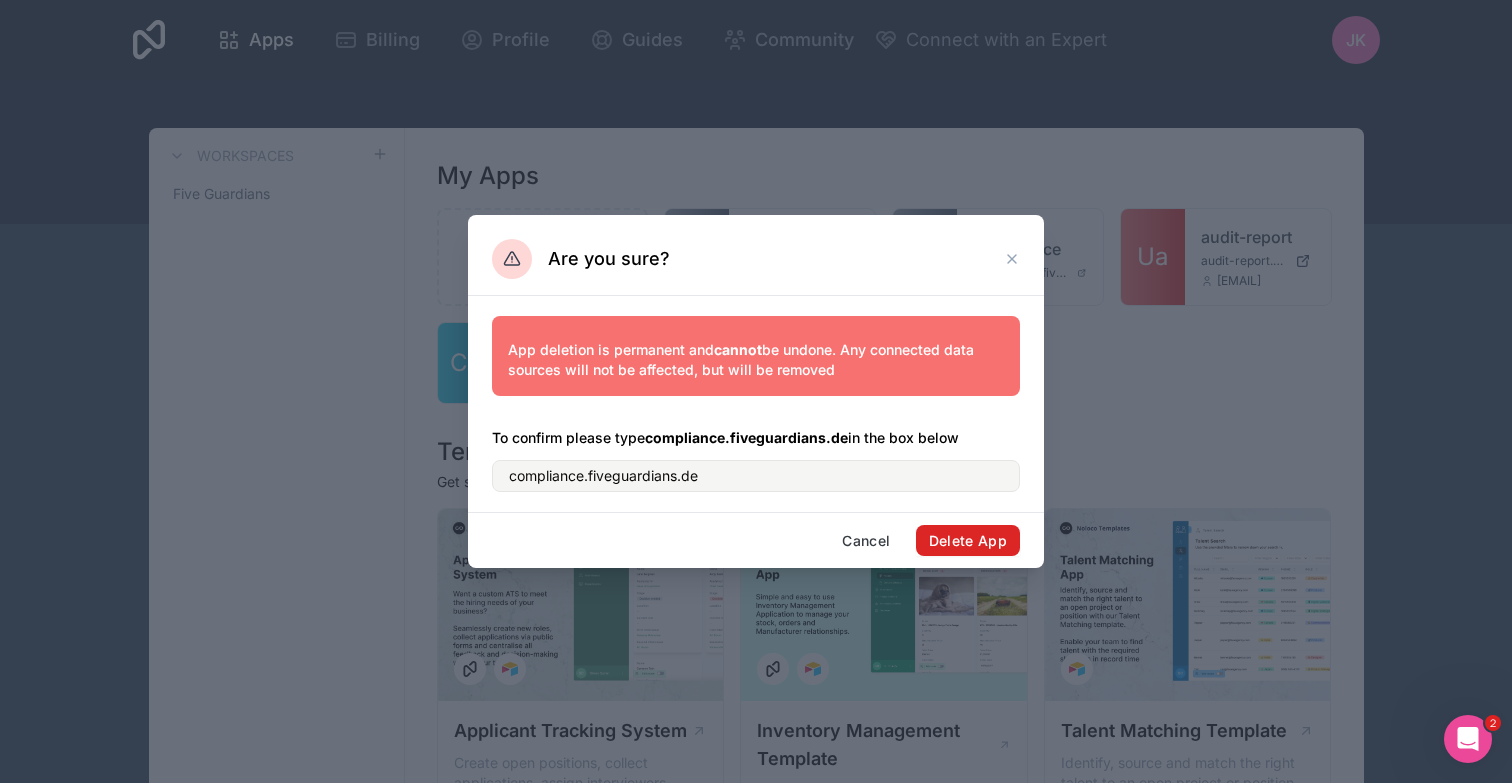 click on "Delete App" at bounding box center [968, 541] 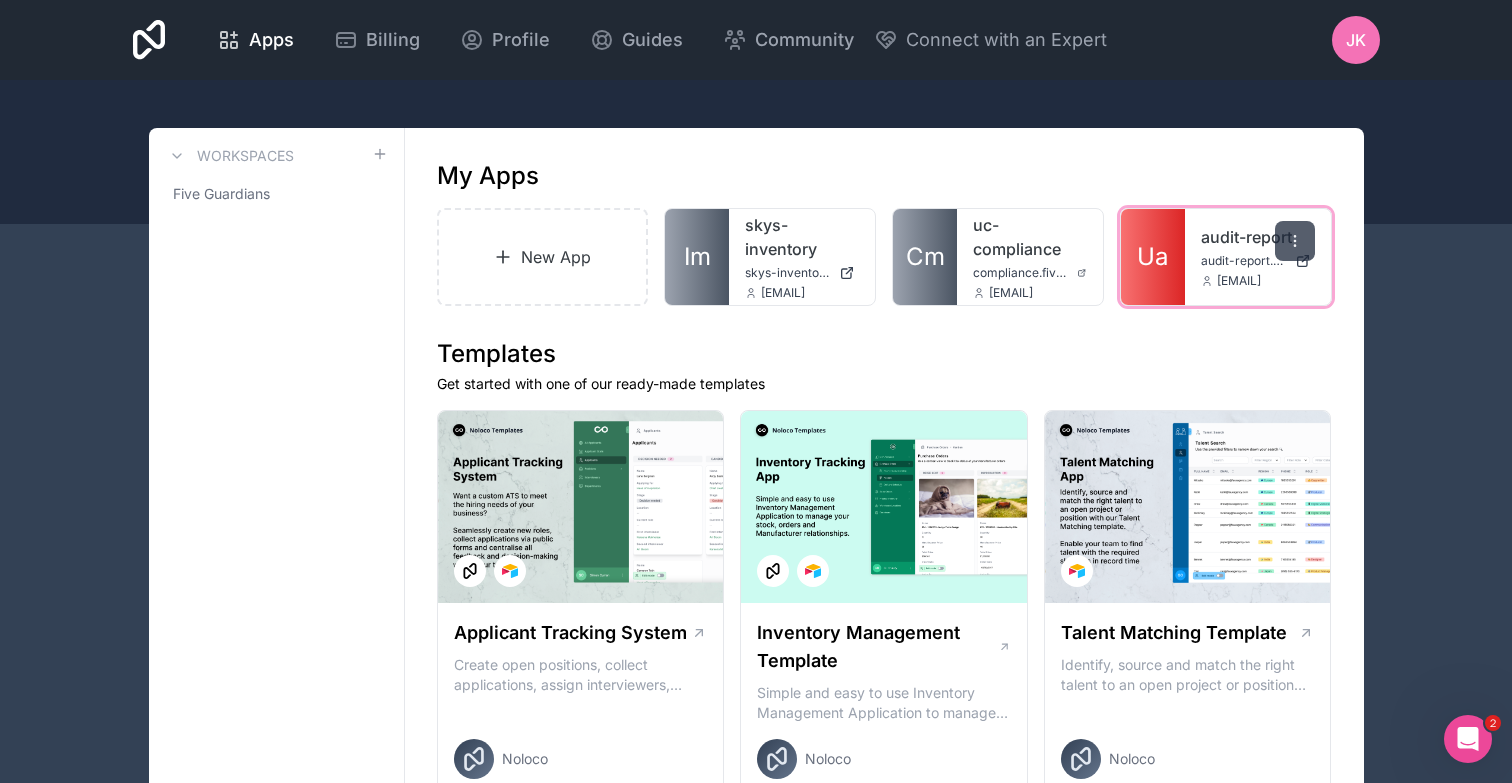 click 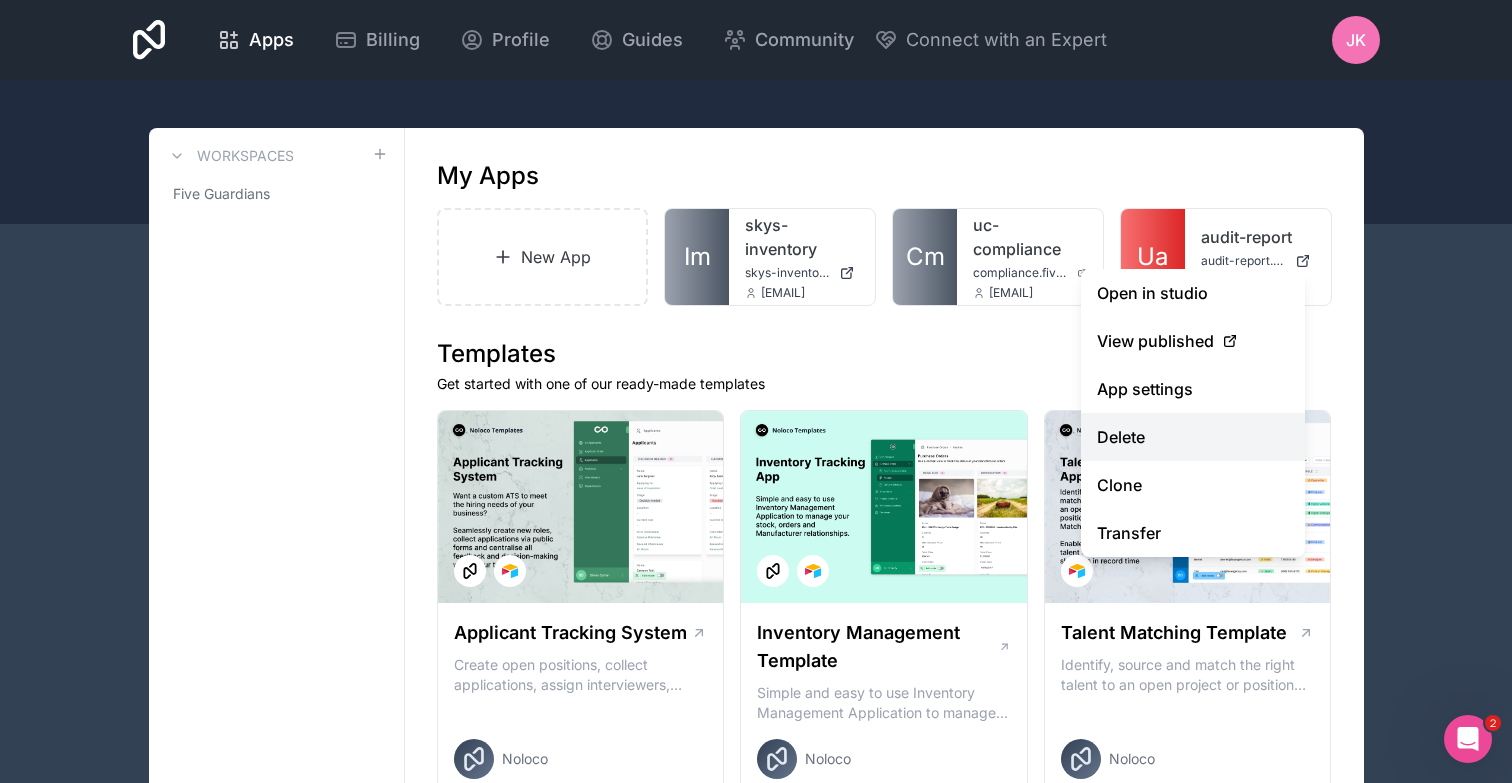 click on "Delete" at bounding box center [1193, 437] 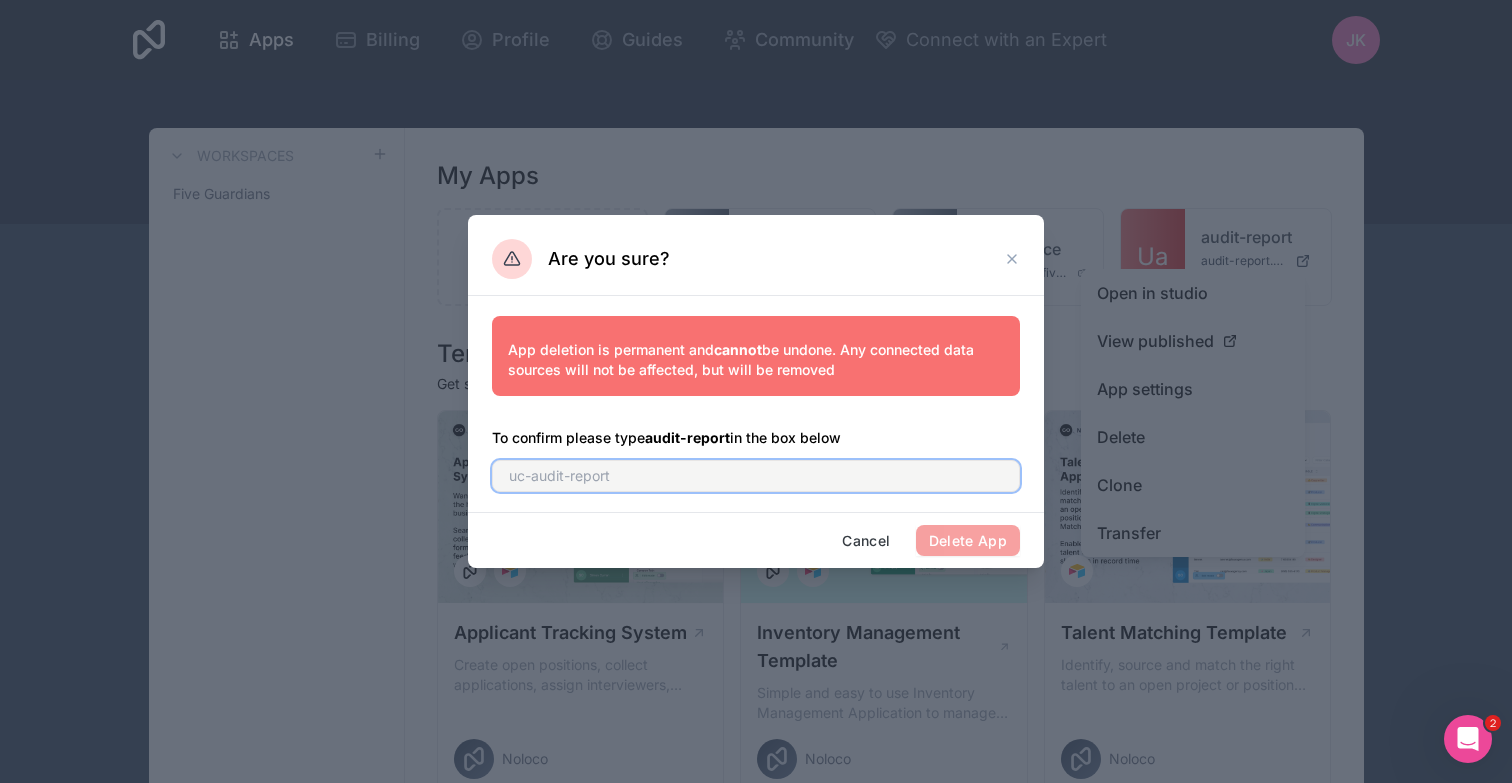 click at bounding box center [756, 476] 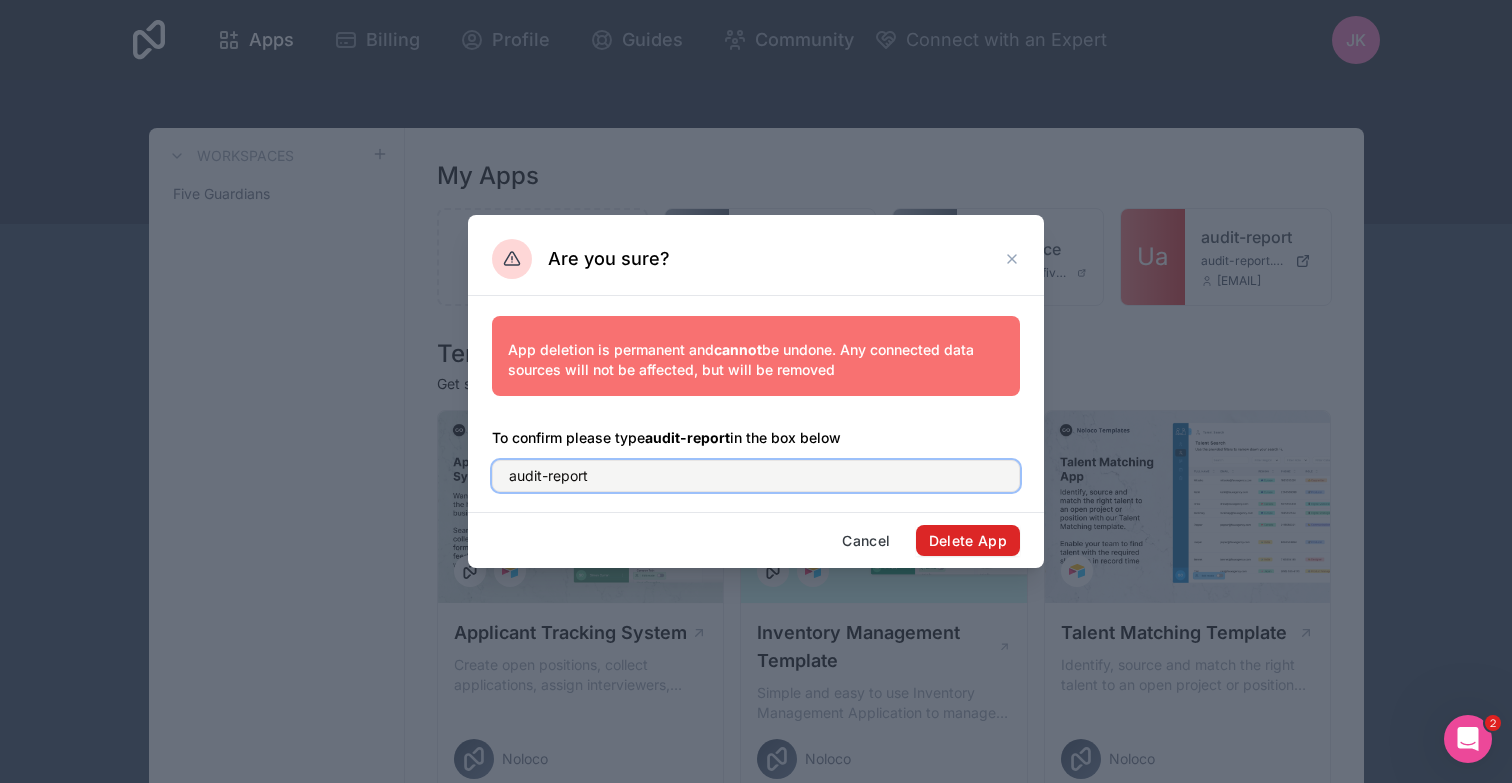 type on "audit-report" 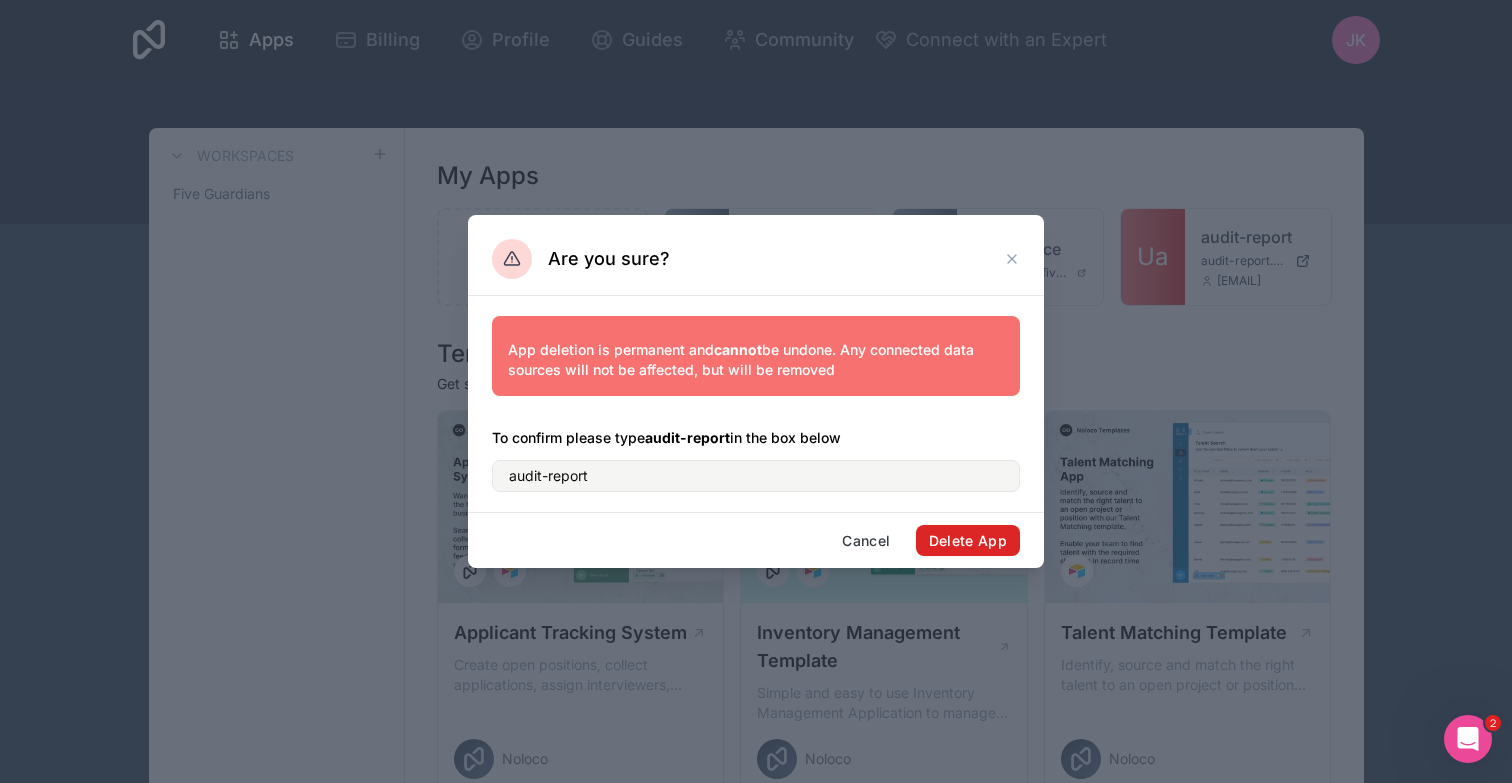 click on "Delete App" at bounding box center (968, 541) 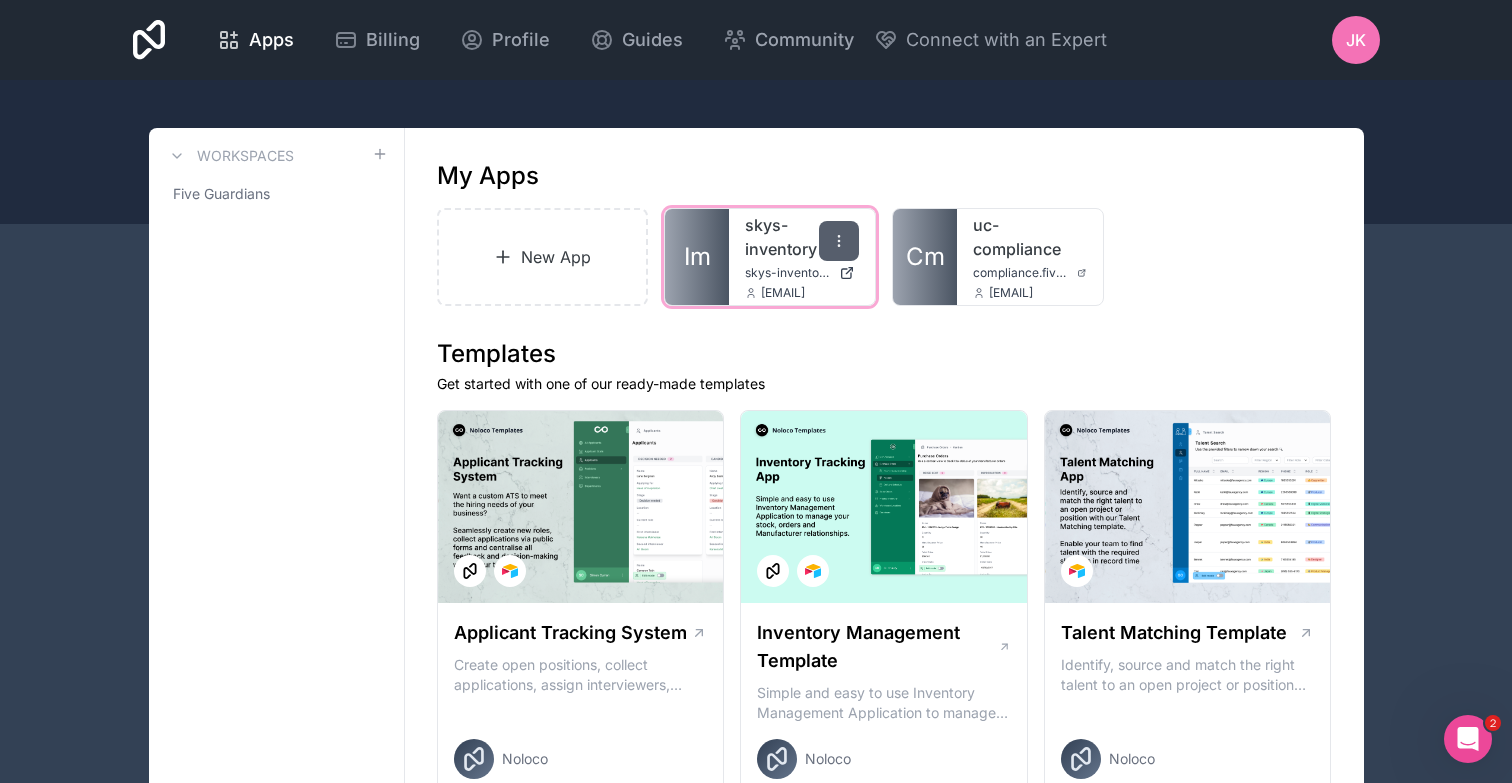 click 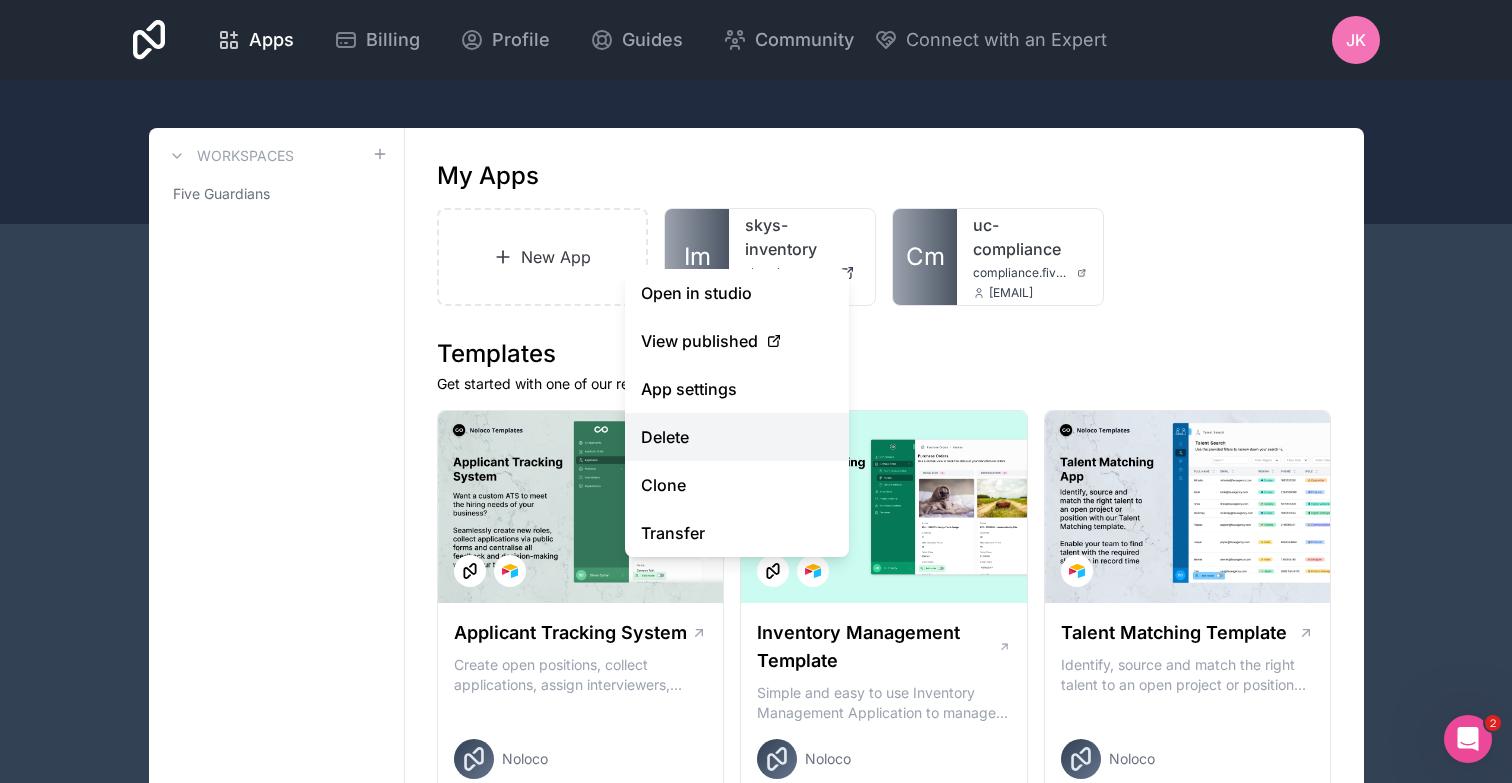 click on "Delete" at bounding box center [737, 437] 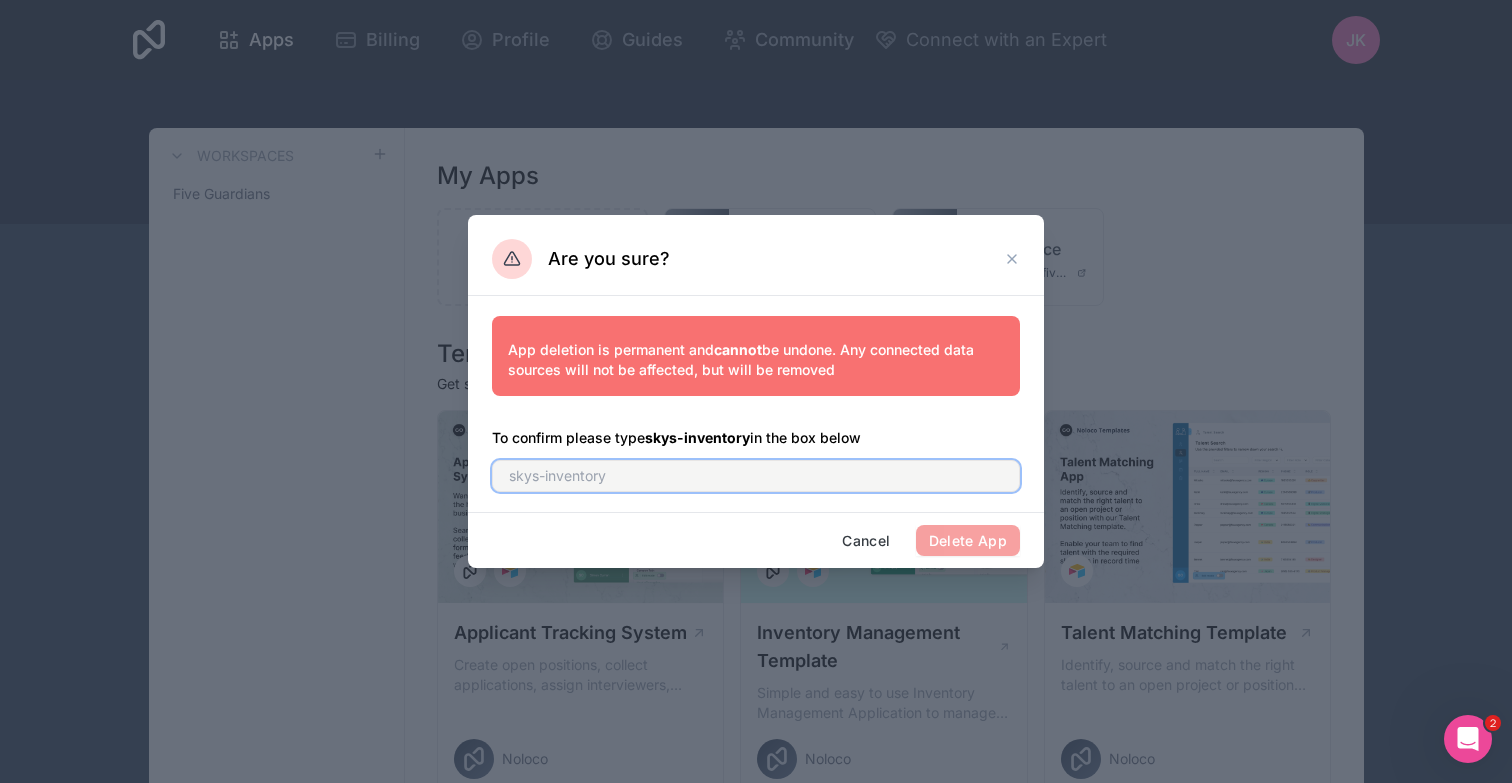 click at bounding box center [756, 476] 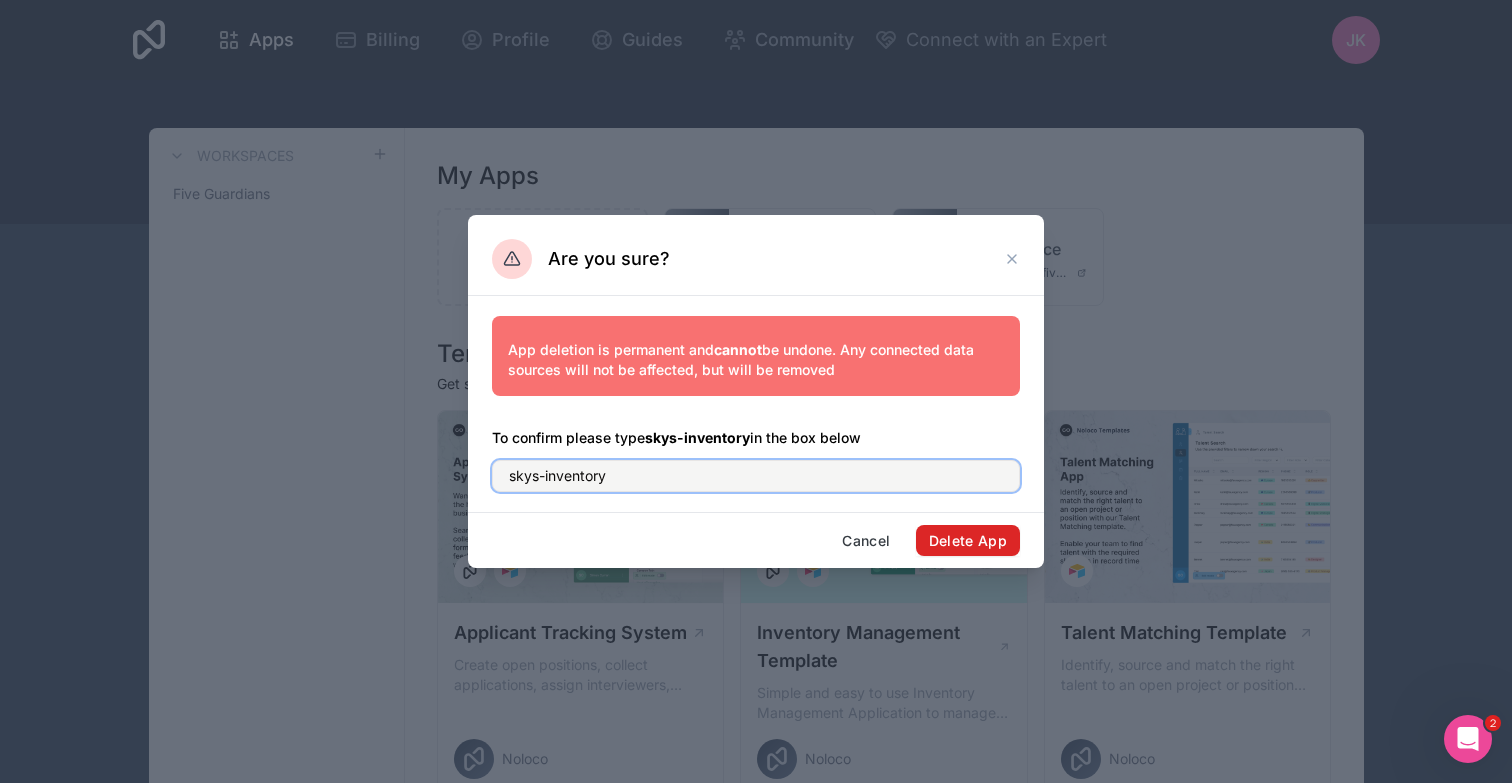 type on "skys-inventory" 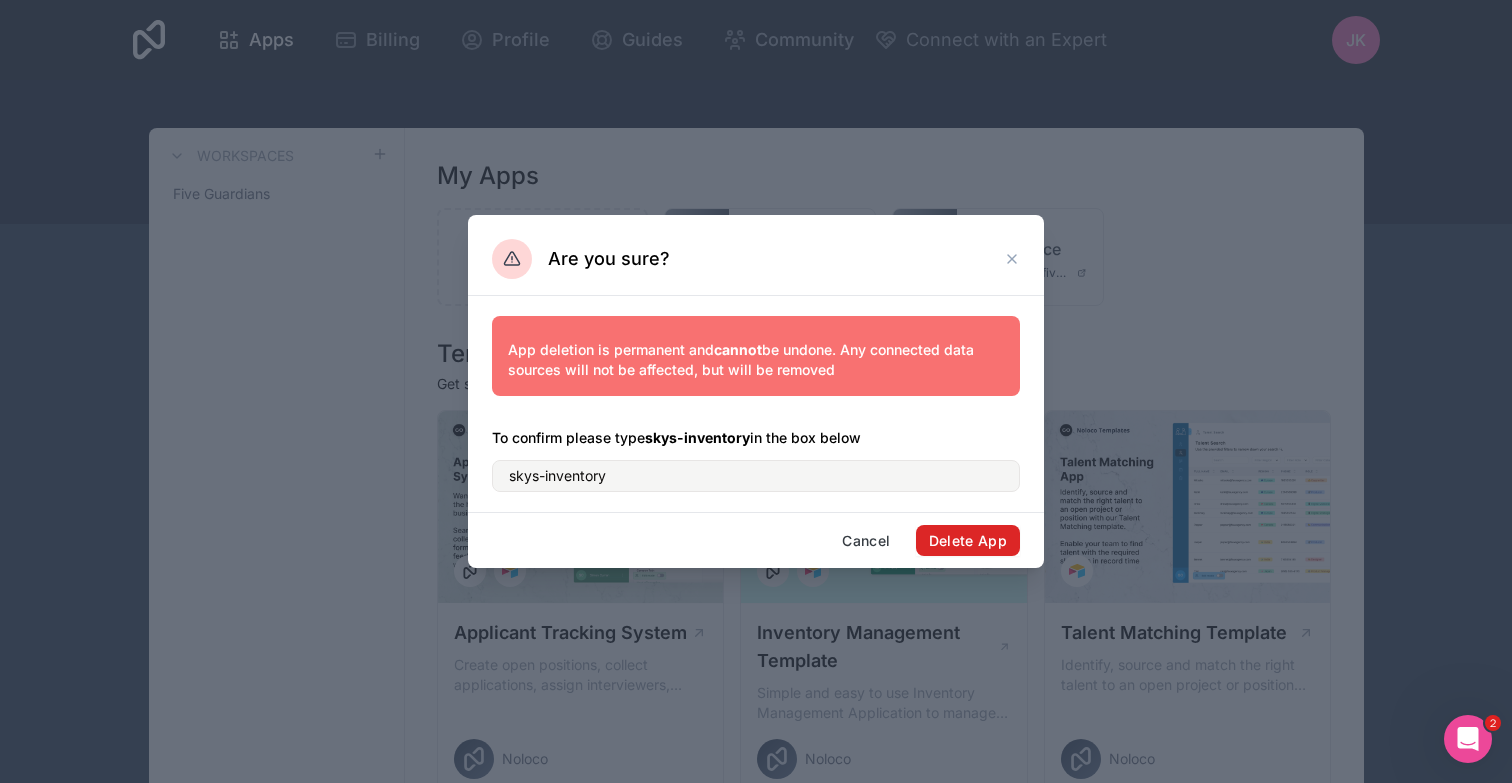 click on "Delete App" at bounding box center (968, 541) 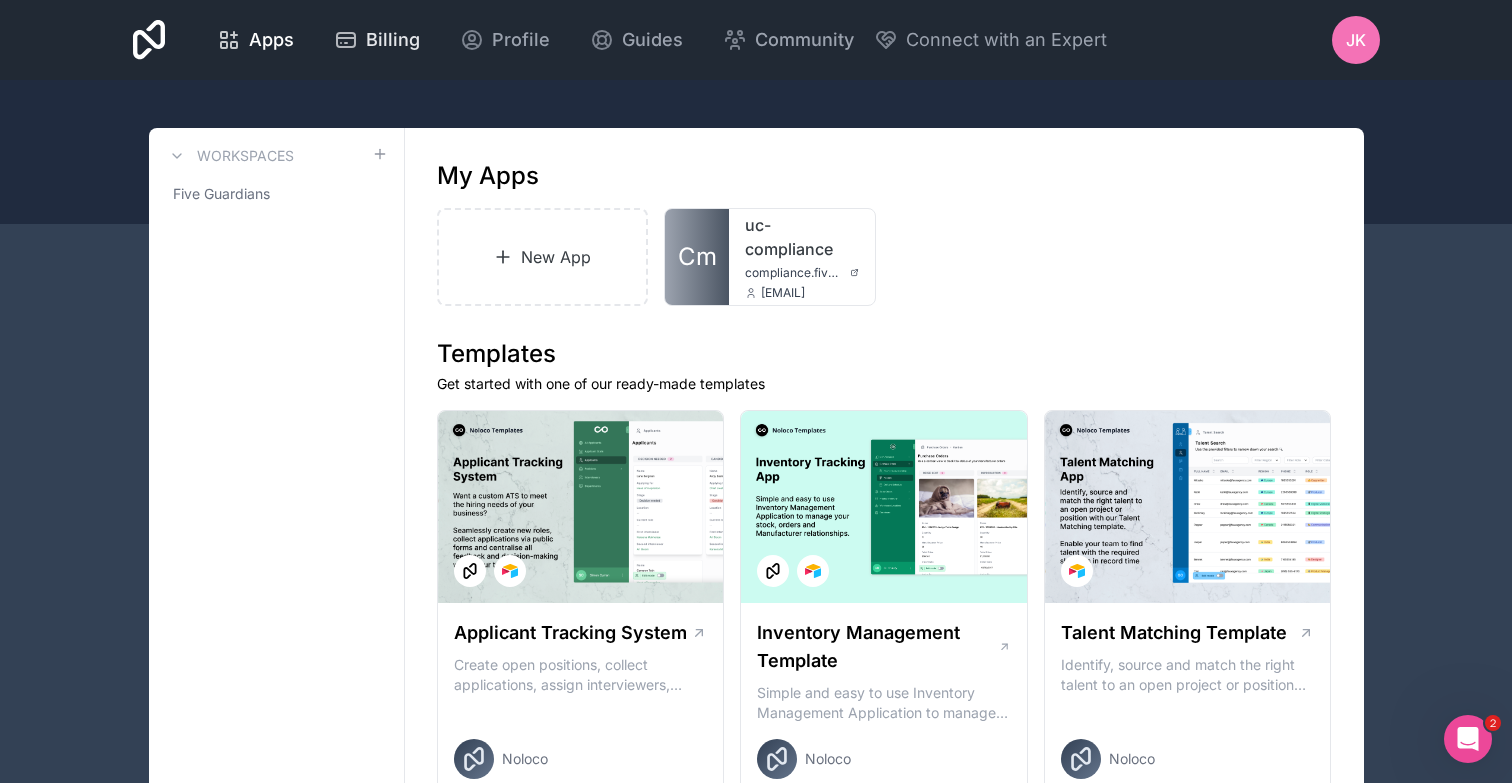 click on "Billing" at bounding box center (393, 40) 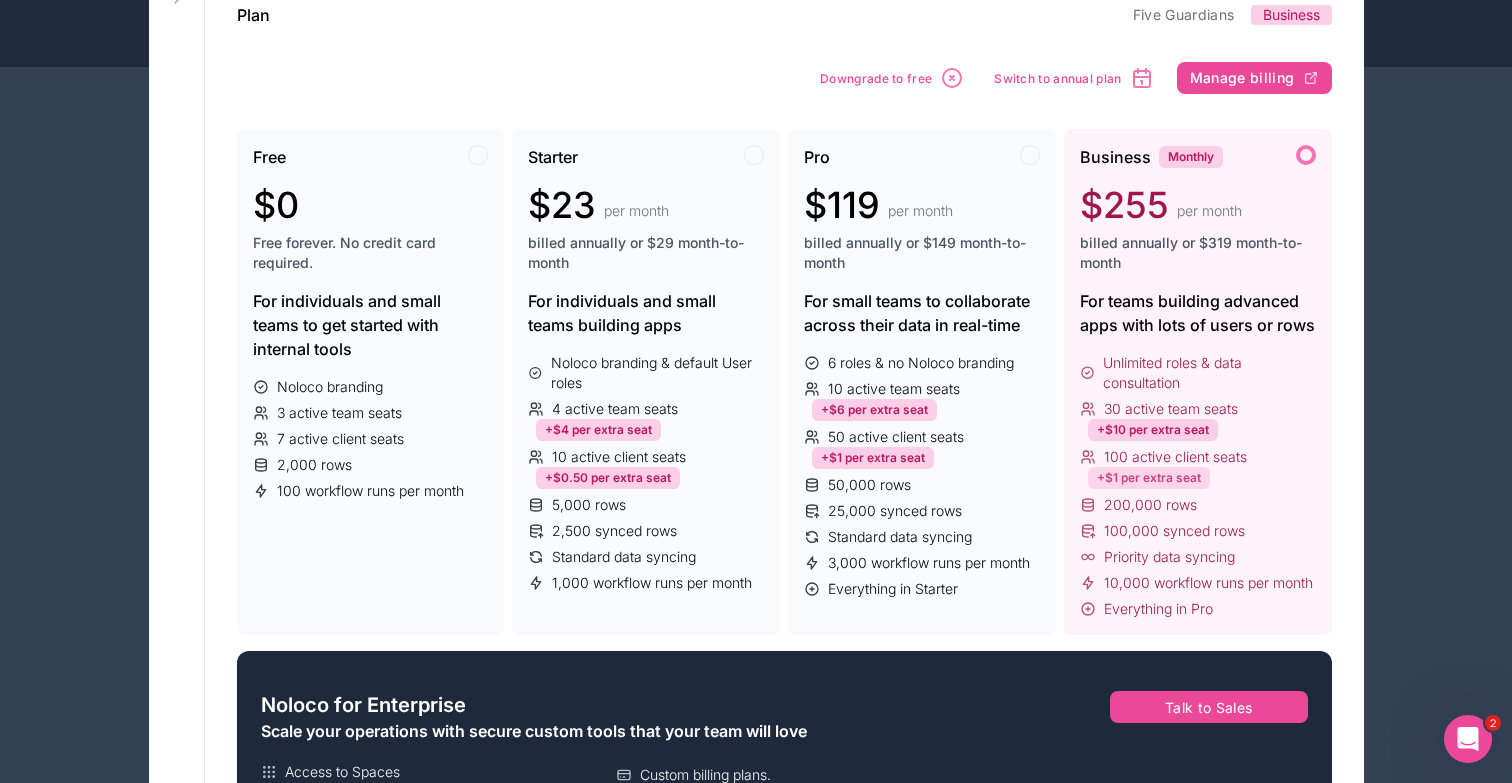 scroll, scrollTop: 162, scrollLeft: 0, axis: vertical 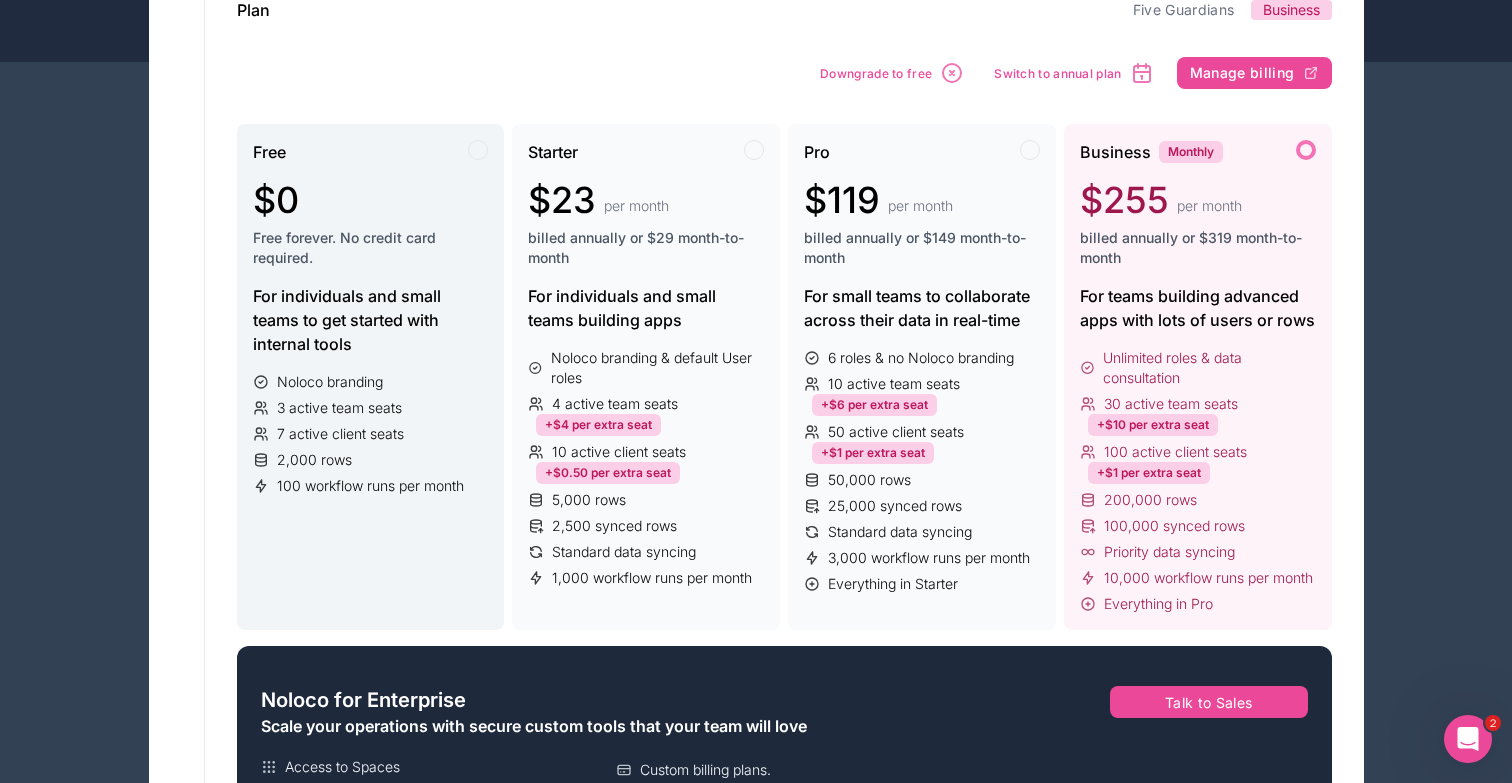 click at bounding box center (478, 150) 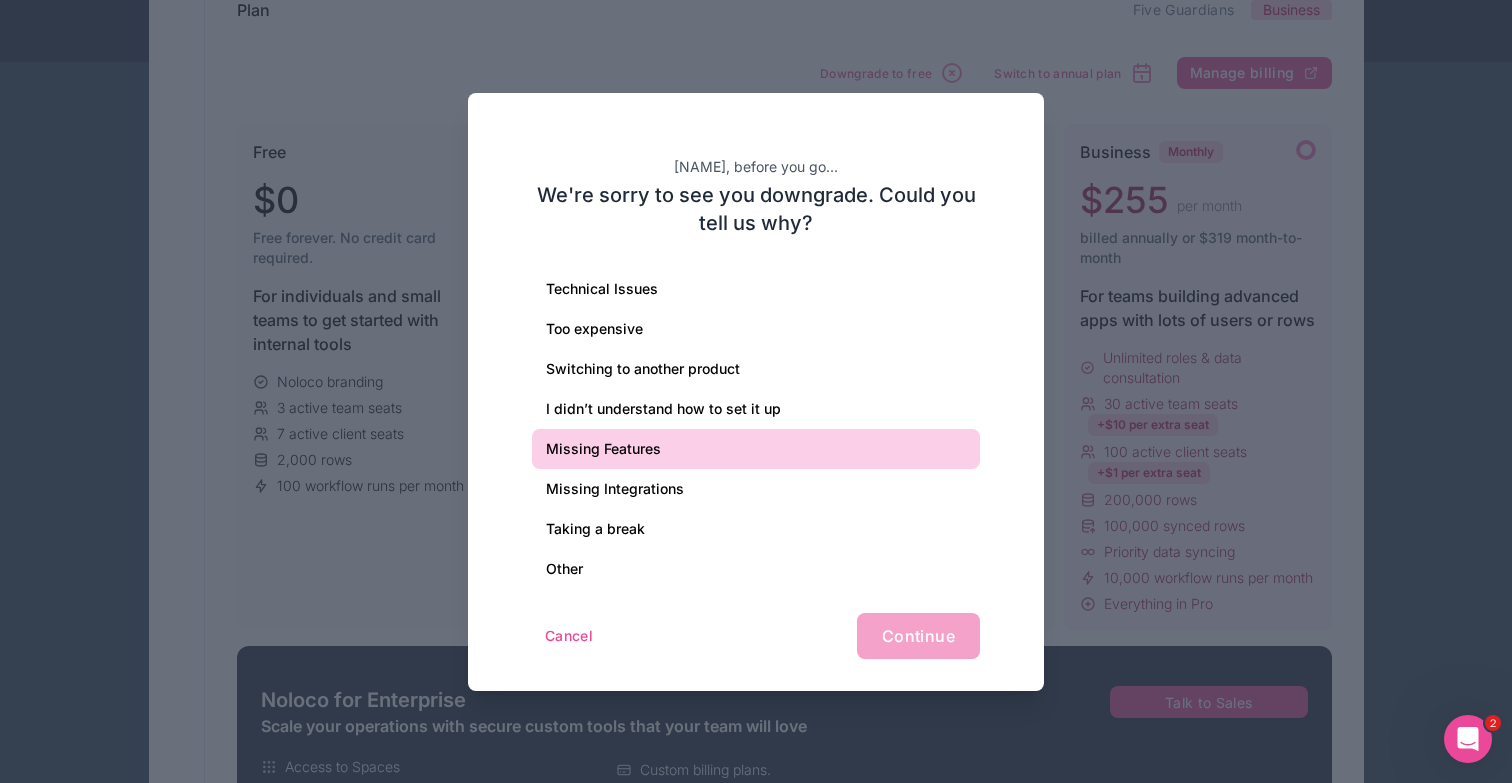click on "Missing Features" at bounding box center (756, 449) 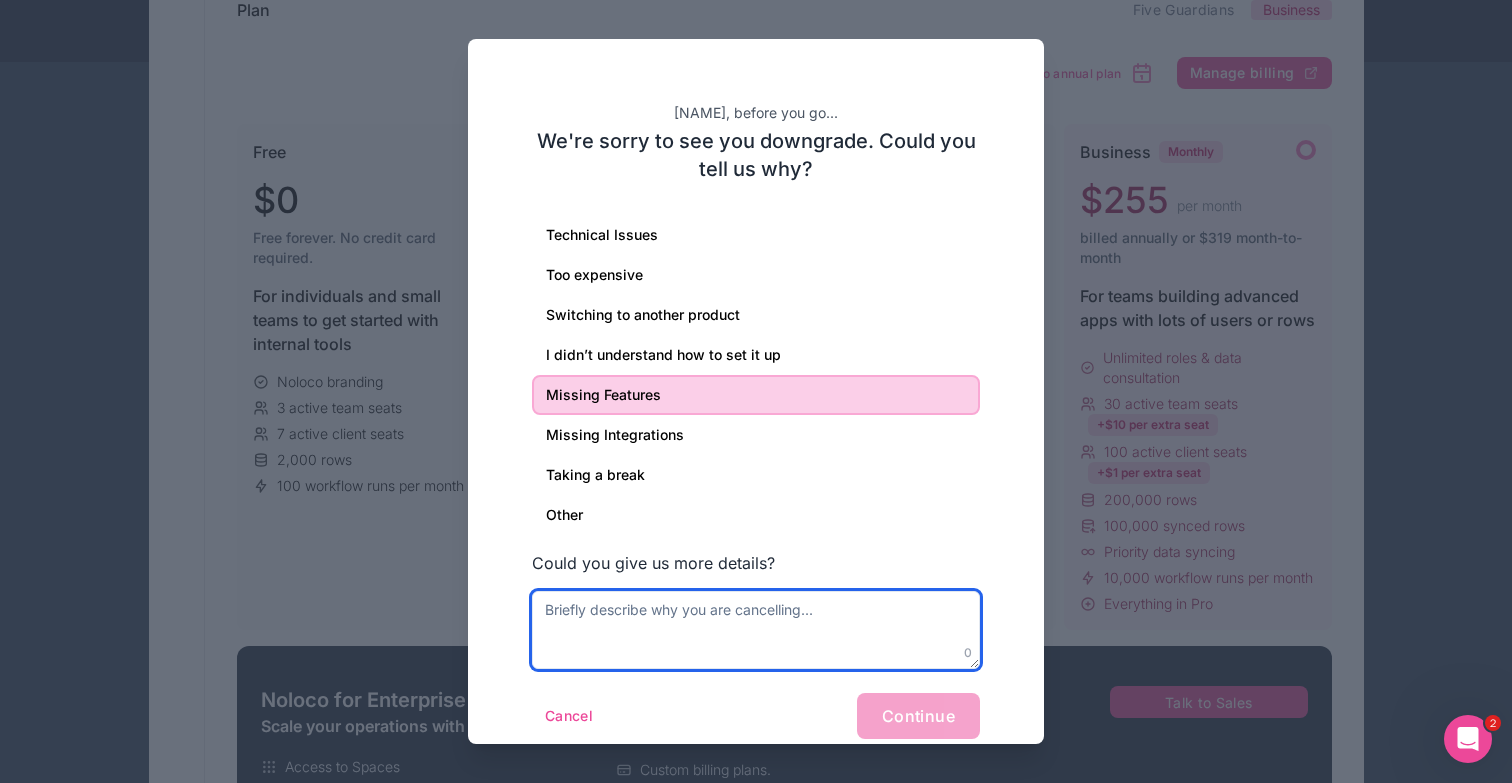 click at bounding box center [756, 630] 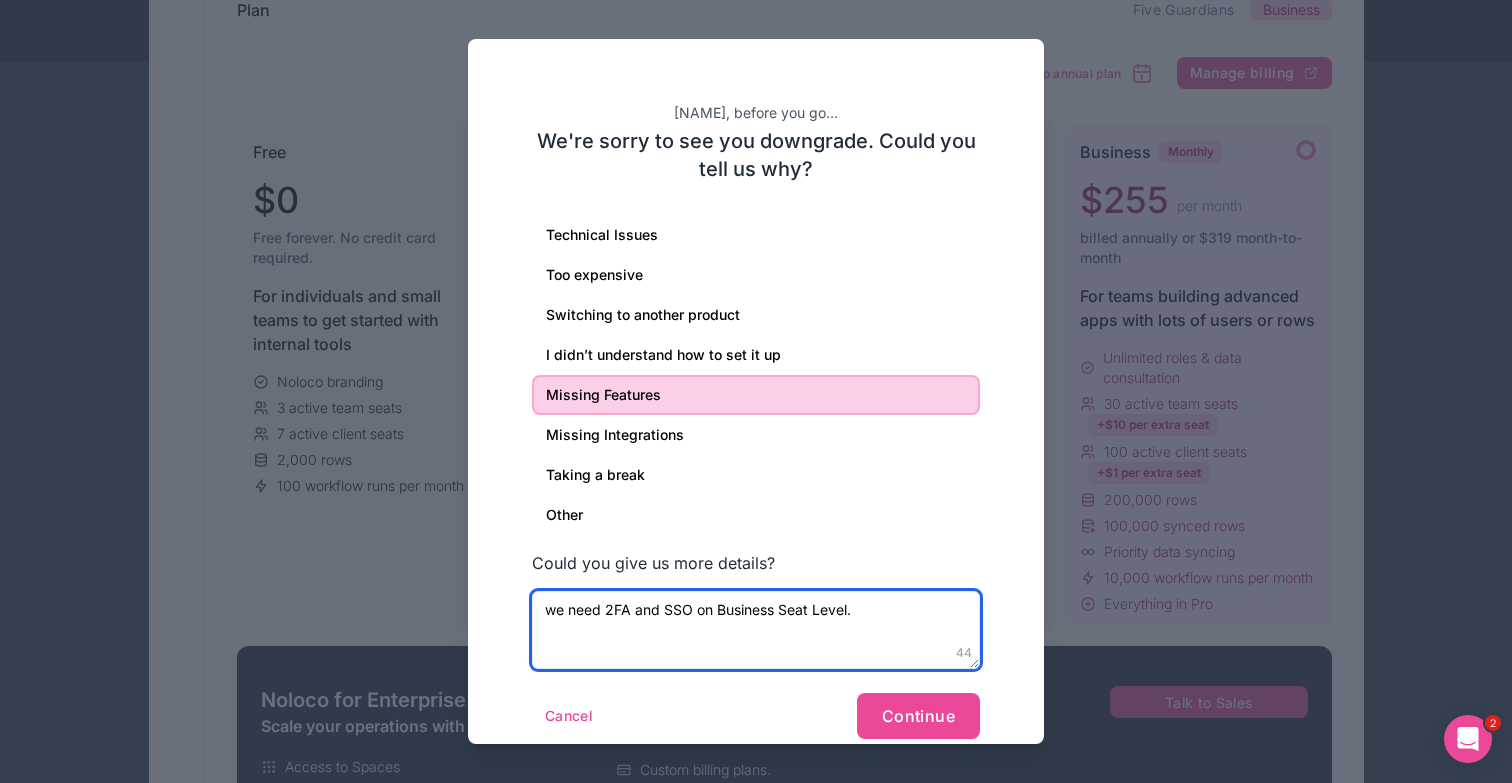 drag, startPoint x: 873, startPoint y: 615, endPoint x: 797, endPoint y: 614, distance: 76.00658 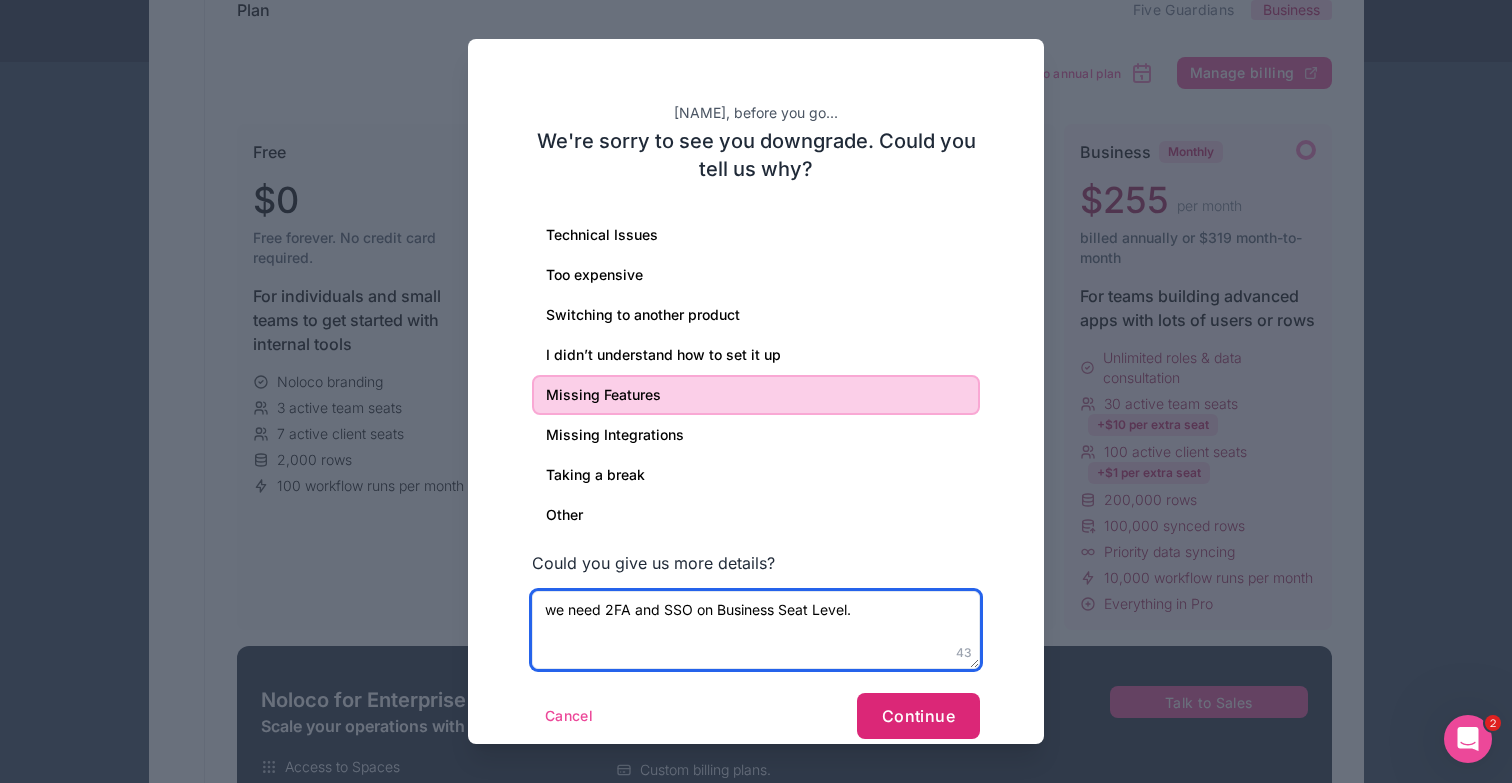type on "we need 2FA and SSO on Business Seat Level." 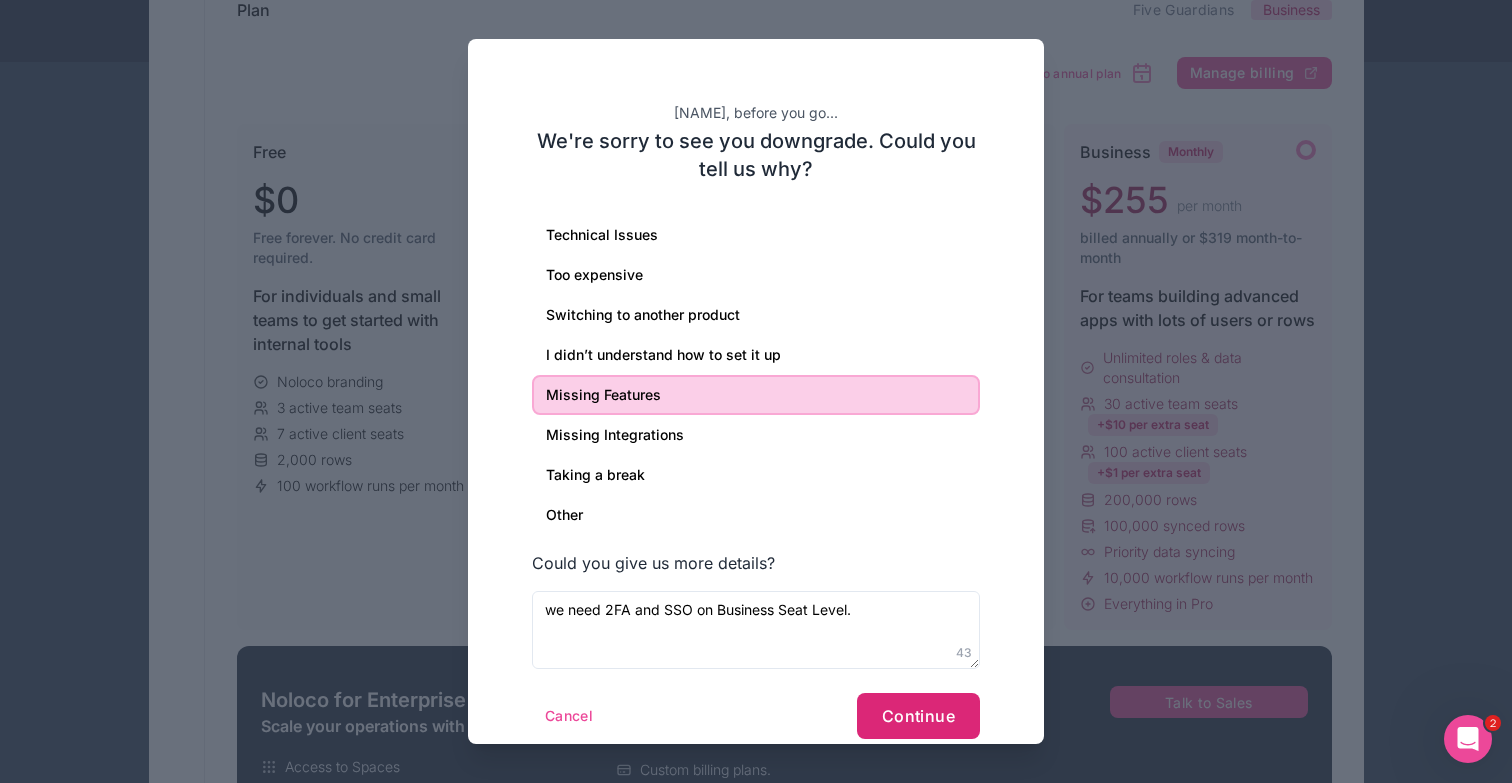 click on "Continue" at bounding box center (918, 716) 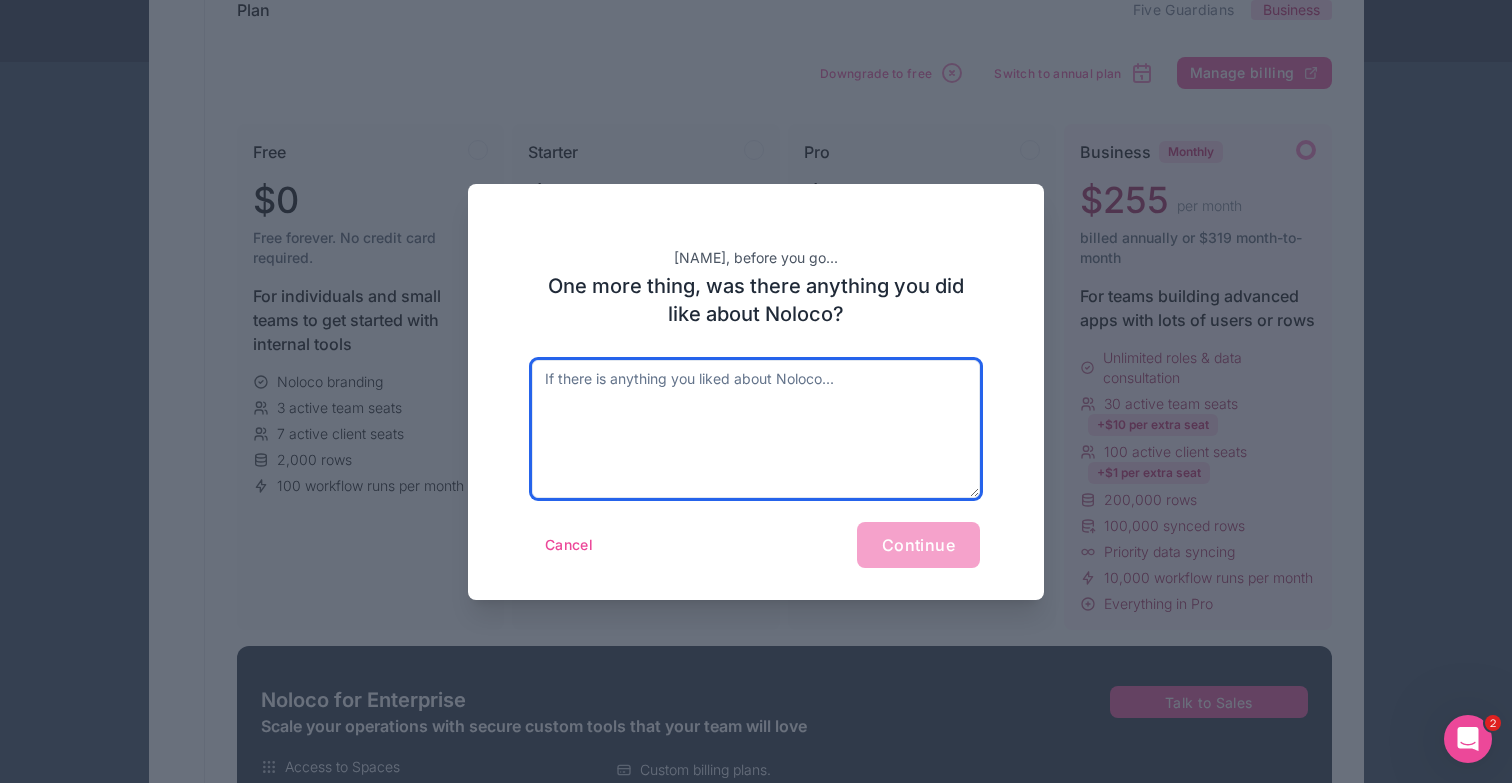 click at bounding box center [756, 429] 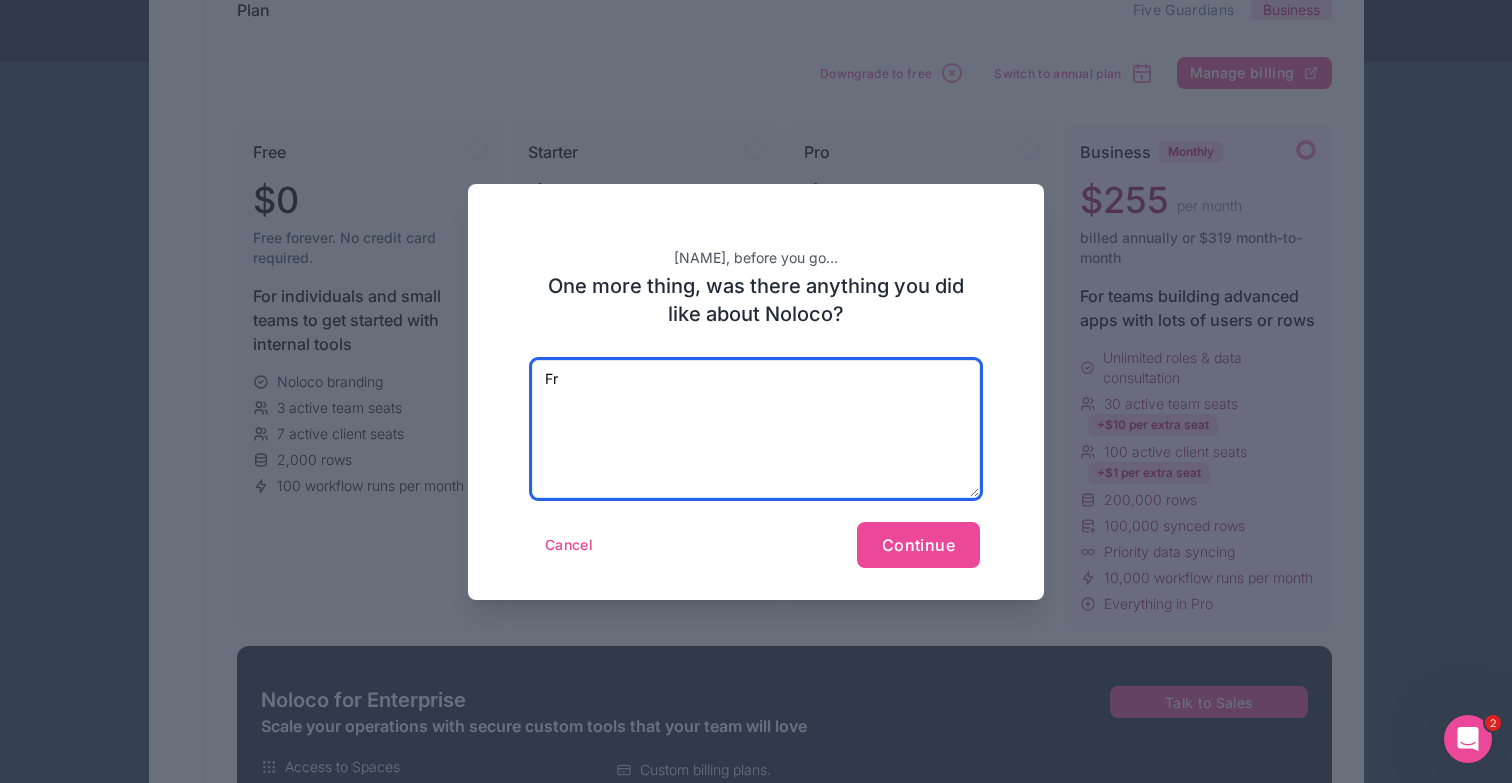 type on "F" 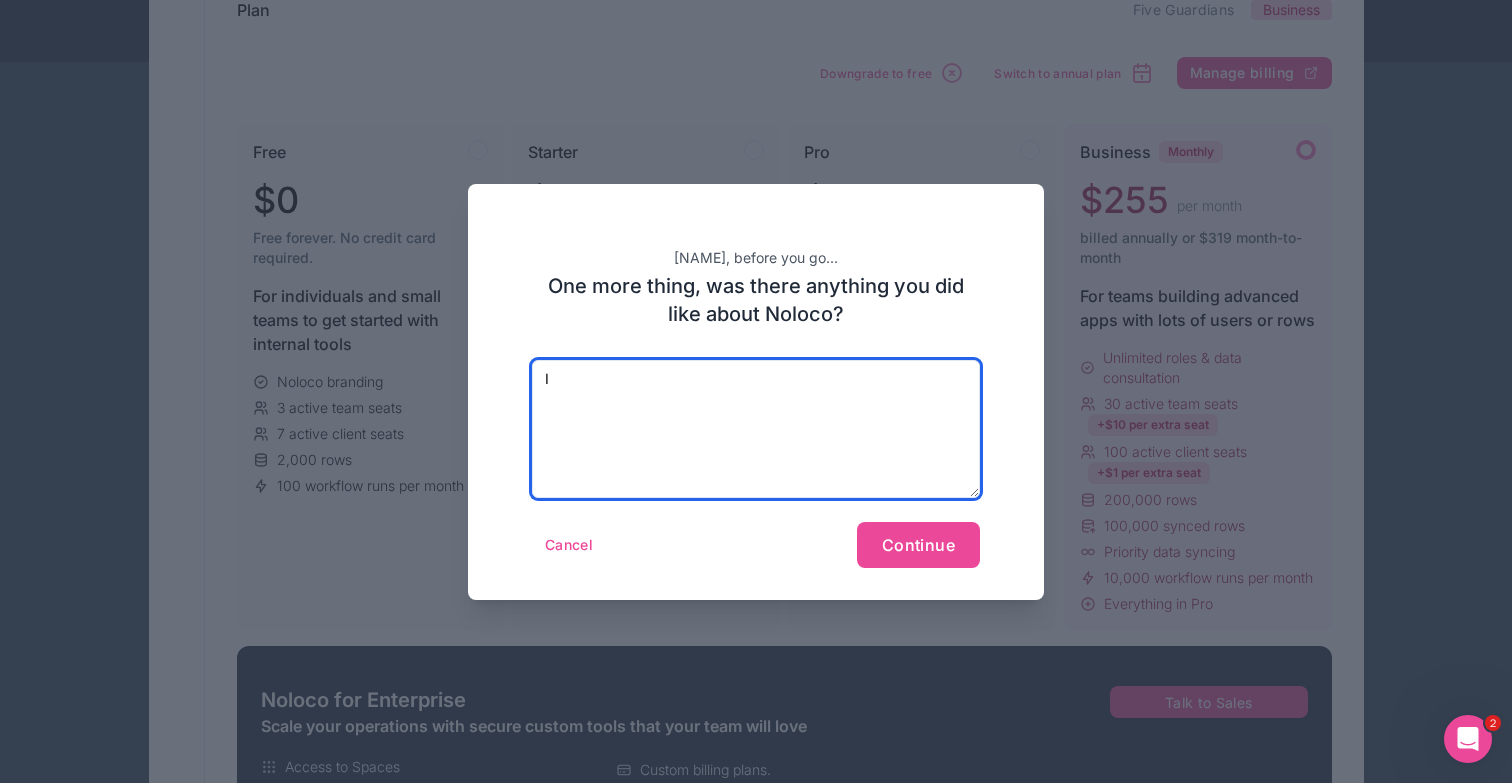 type on "I" 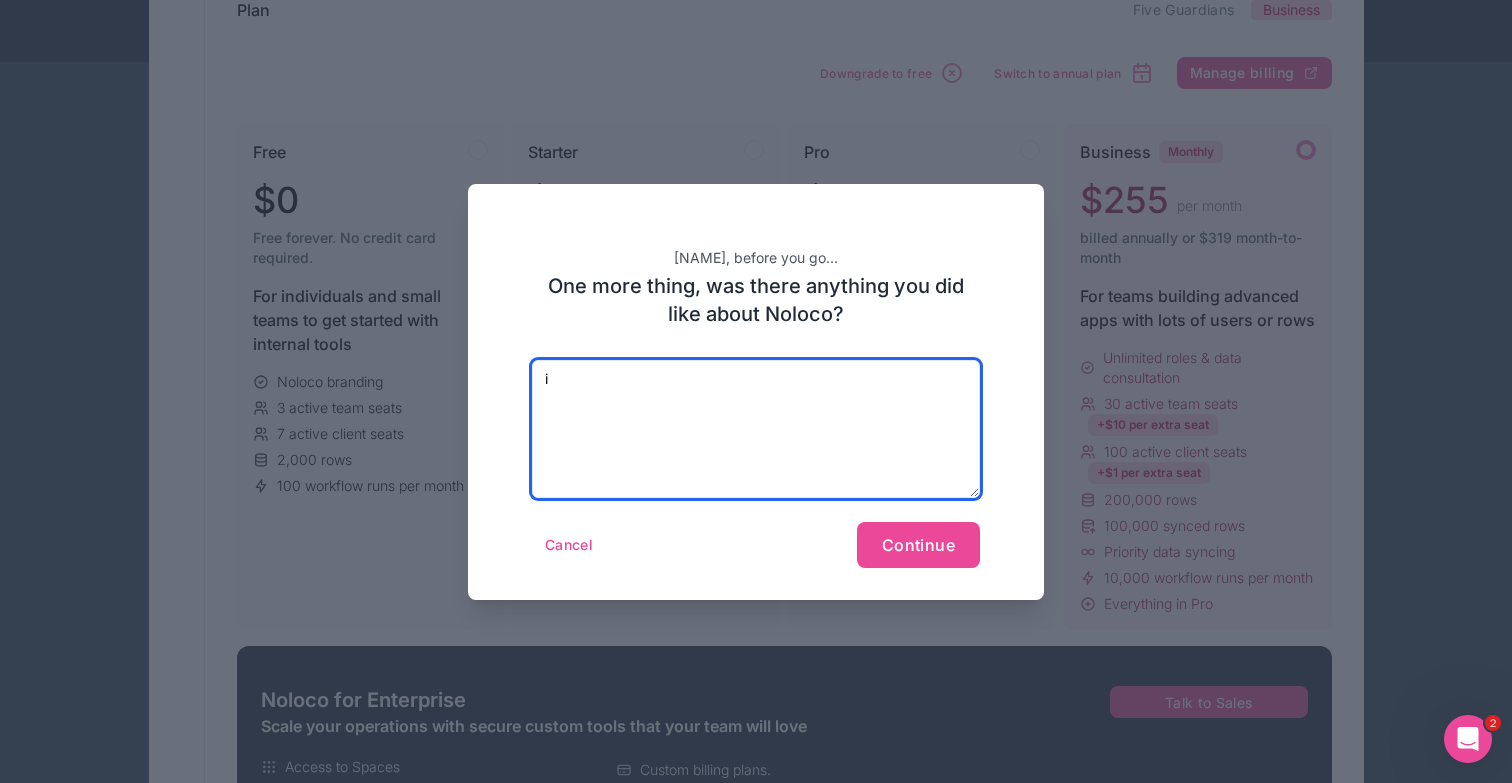 type on "i" 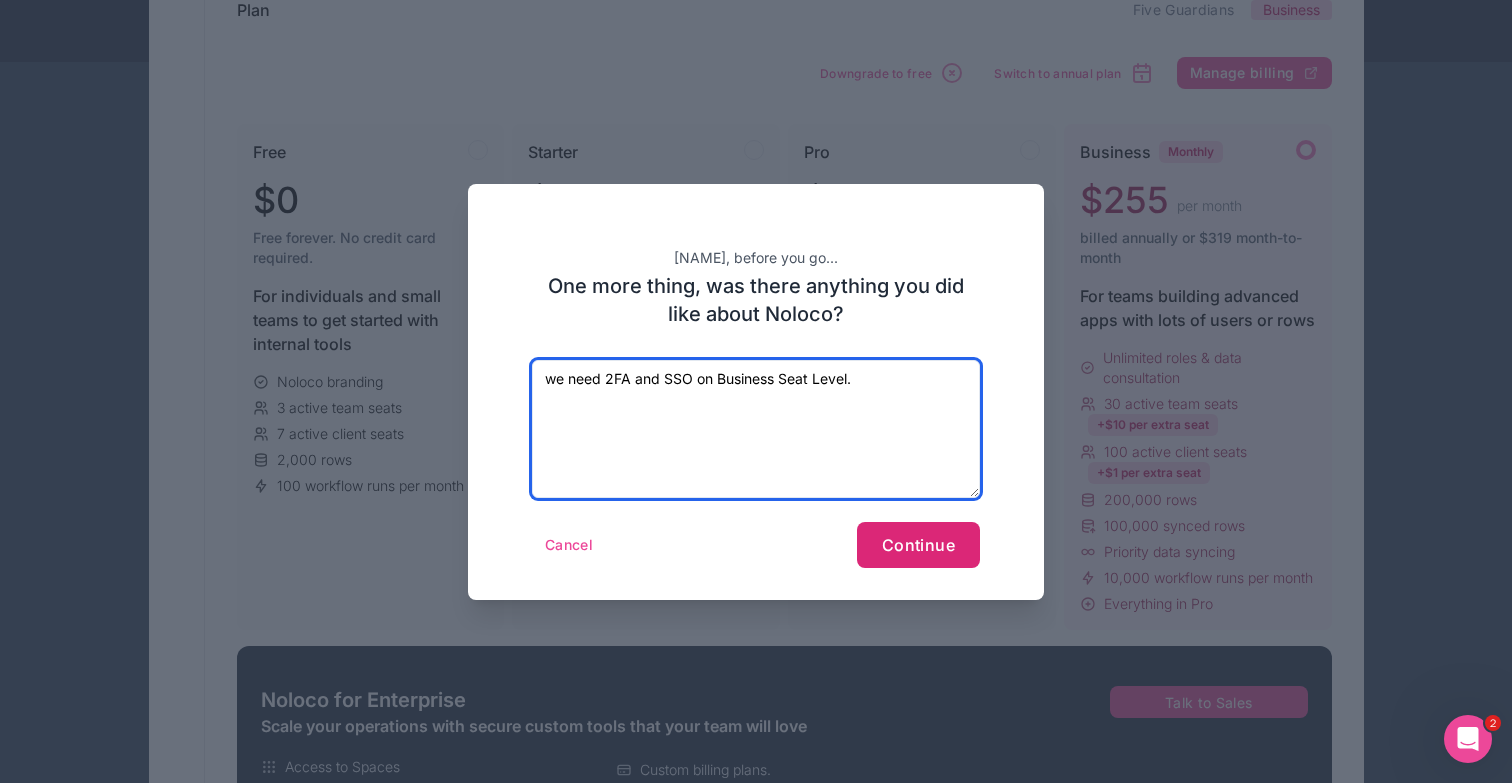 type on "we need 2FA and SSO on Business Seat Level." 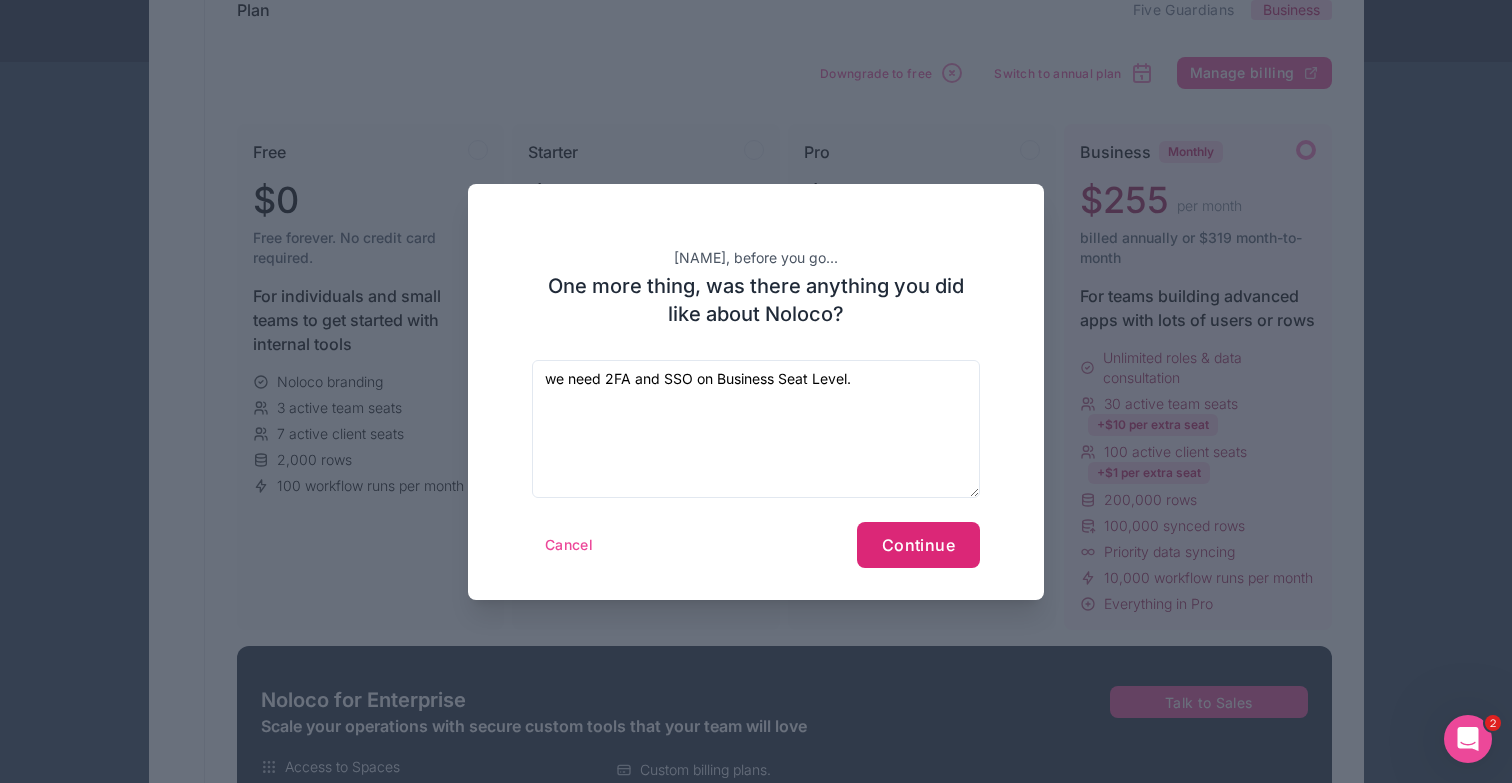click on "Continue" at bounding box center [918, 545] 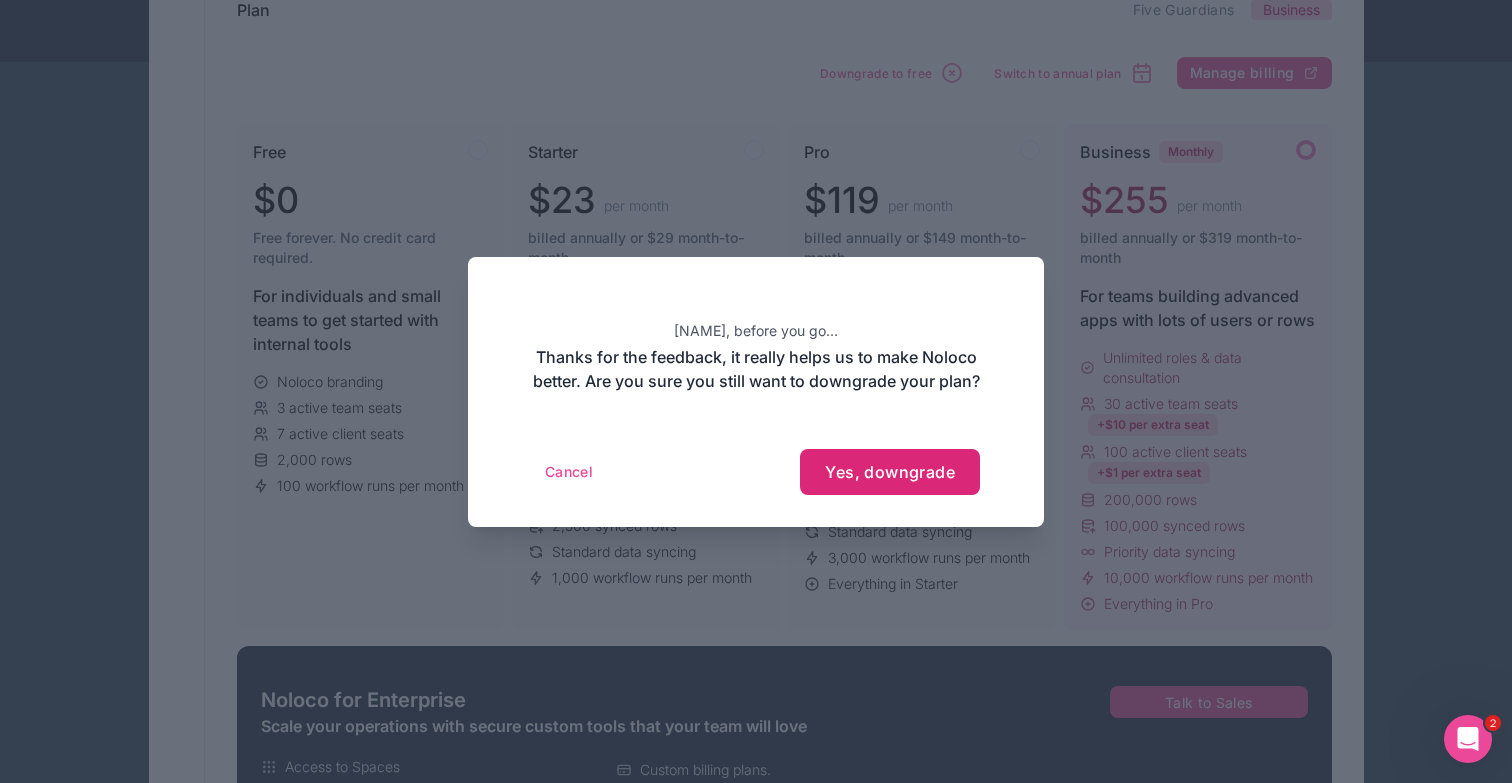 click on "Yes, downgrade" at bounding box center (890, 472) 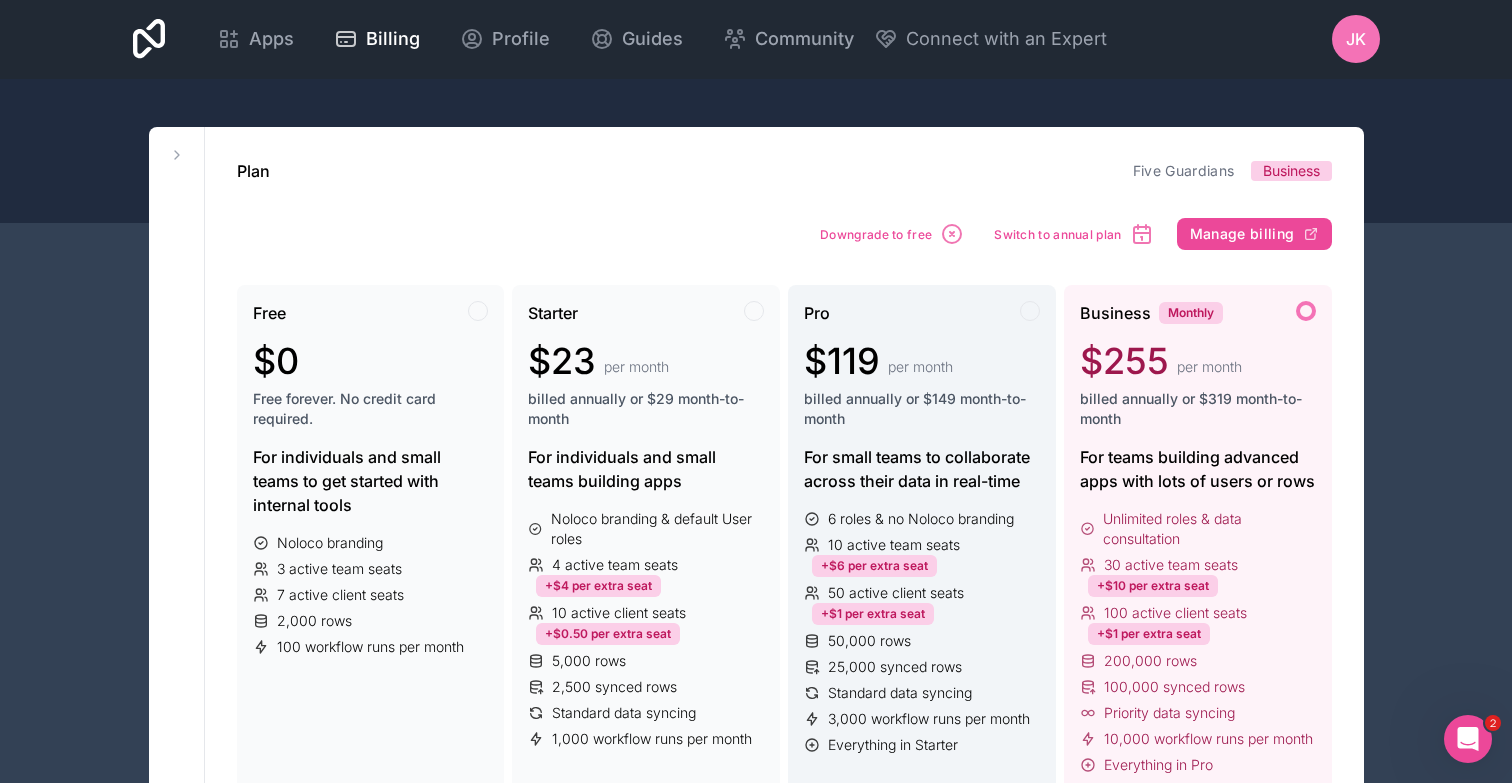 scroll, scrollTop: 0, scrollLeft: 0, axis: both 